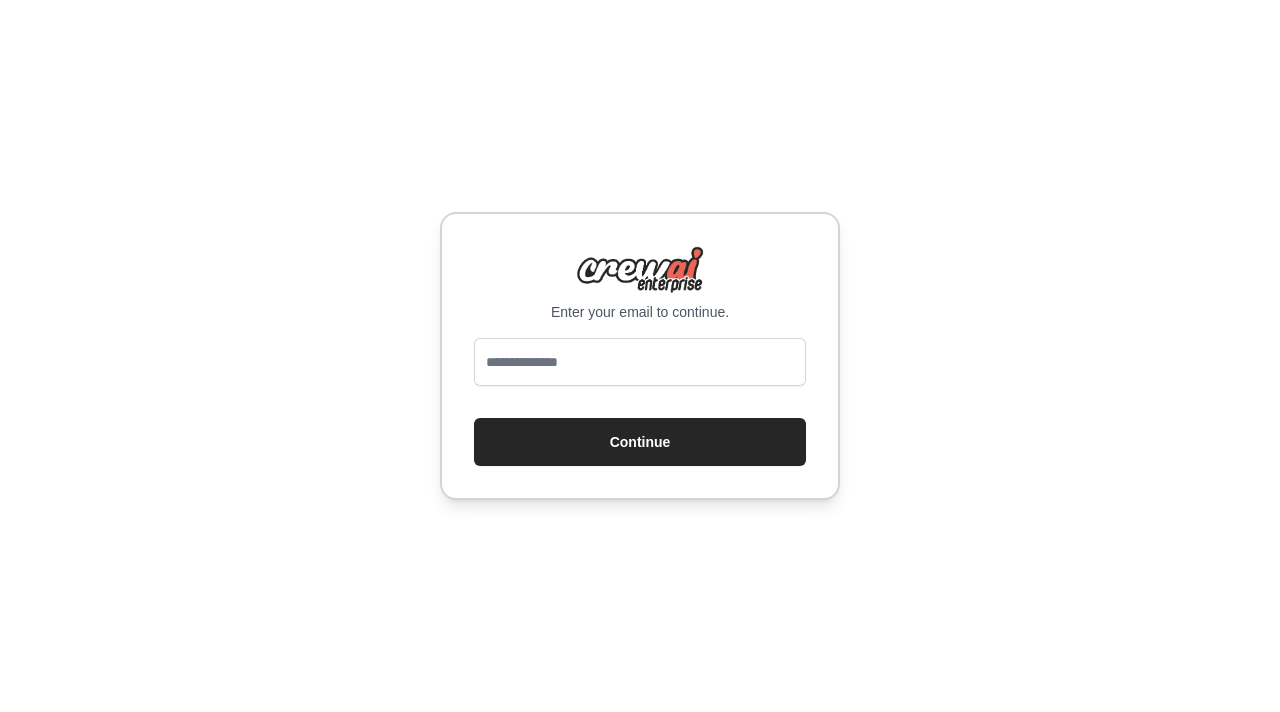 scroll, scrollTop: 0, scrollLeft: 0, axis: both 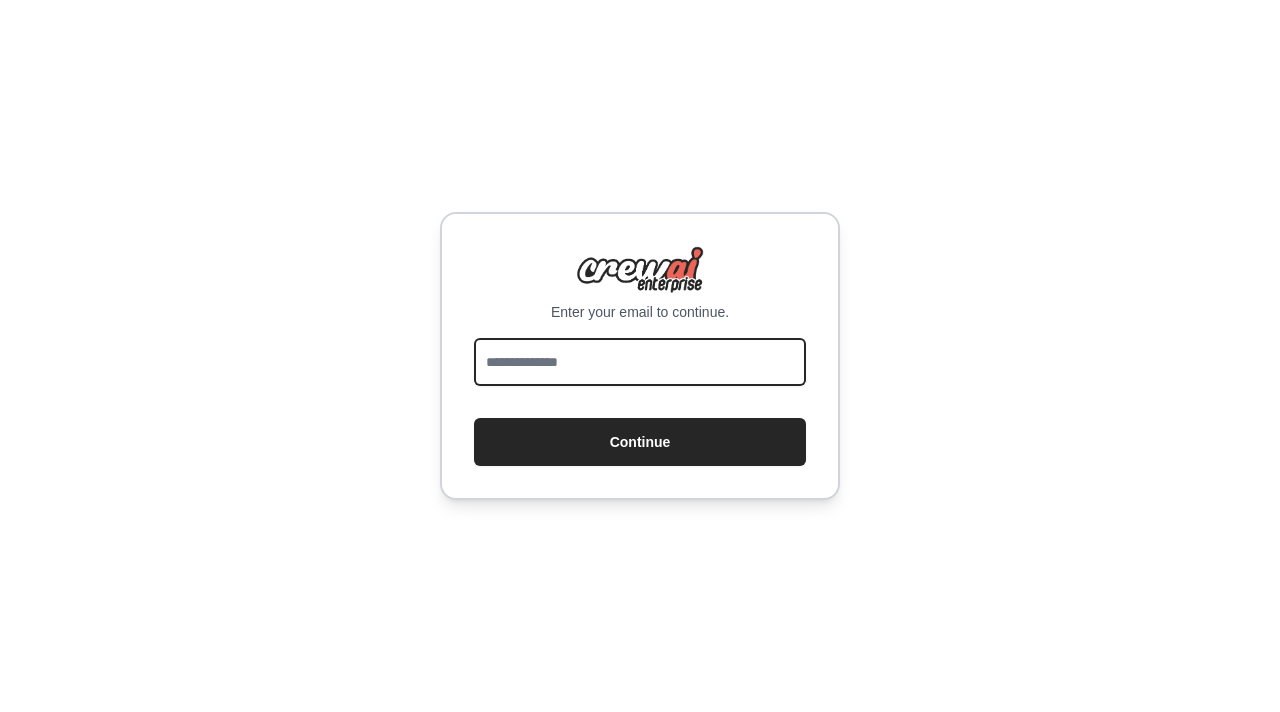 click at bounding box center [640, 362] 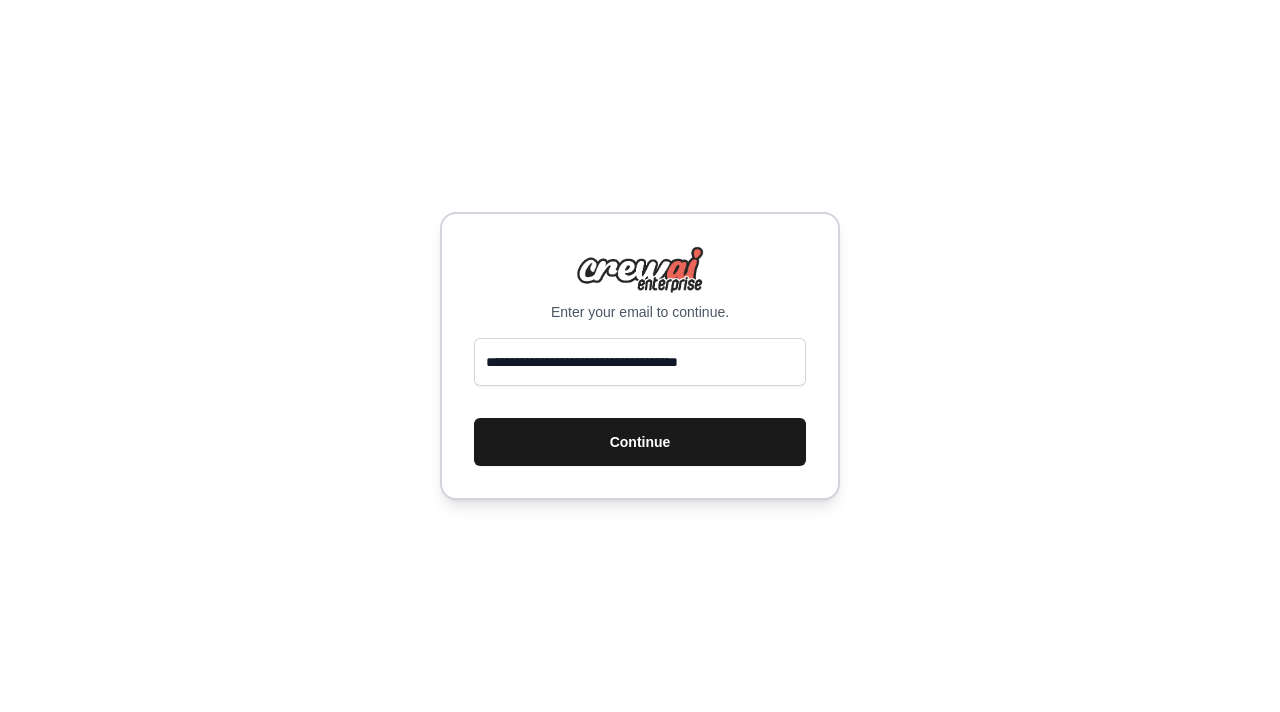 click on "Continue" at bounding box center [640, 442] 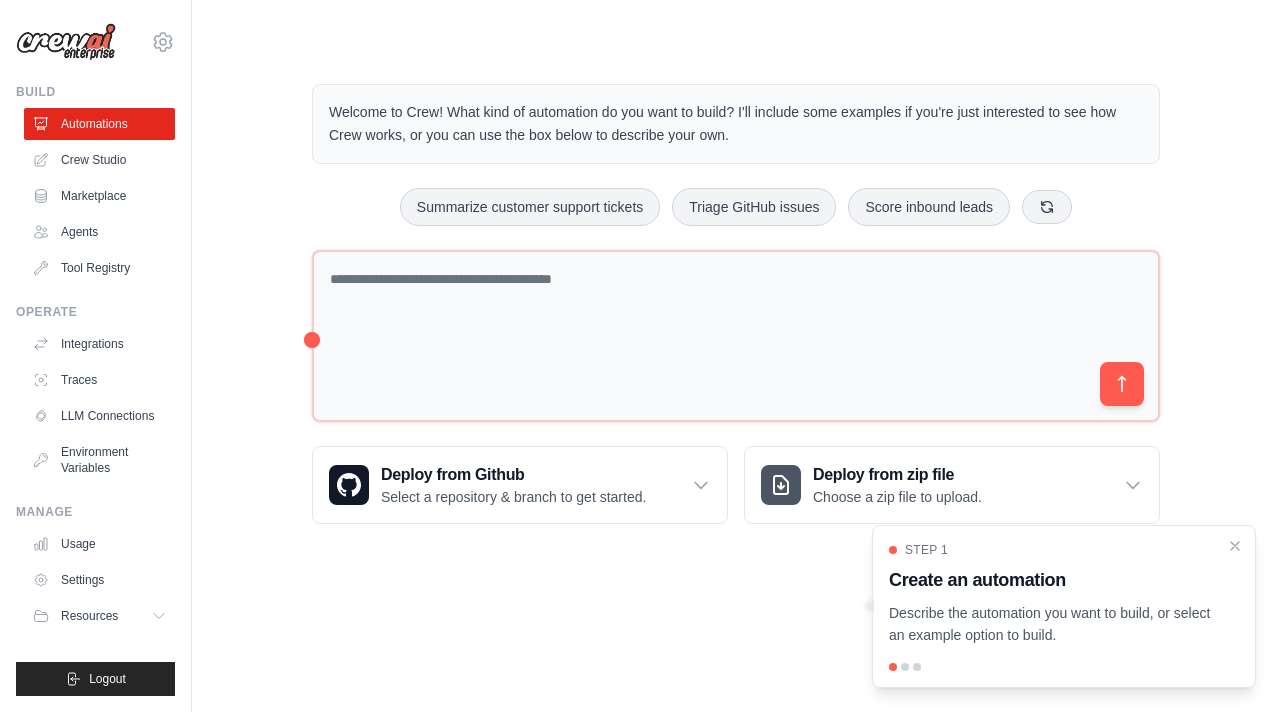 scroll, scrollTop: 0, scrollLeft: 0, axis: both 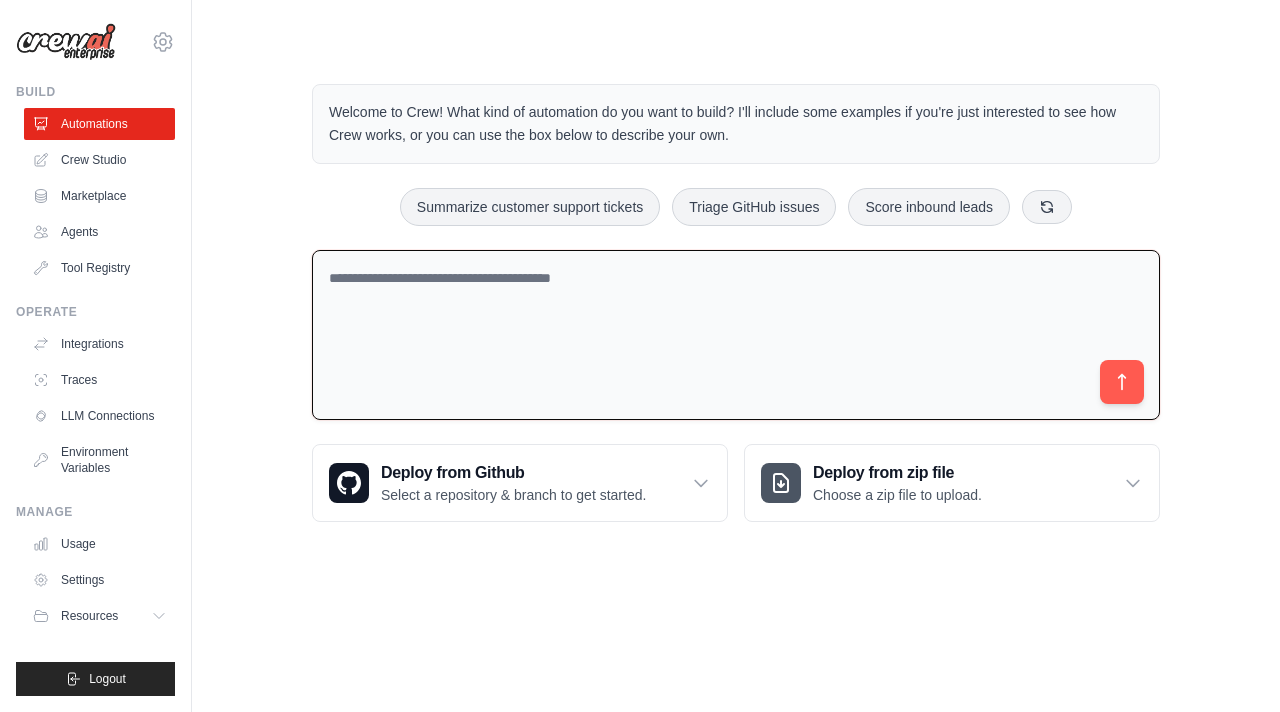 click at bounding box center (736, 335) 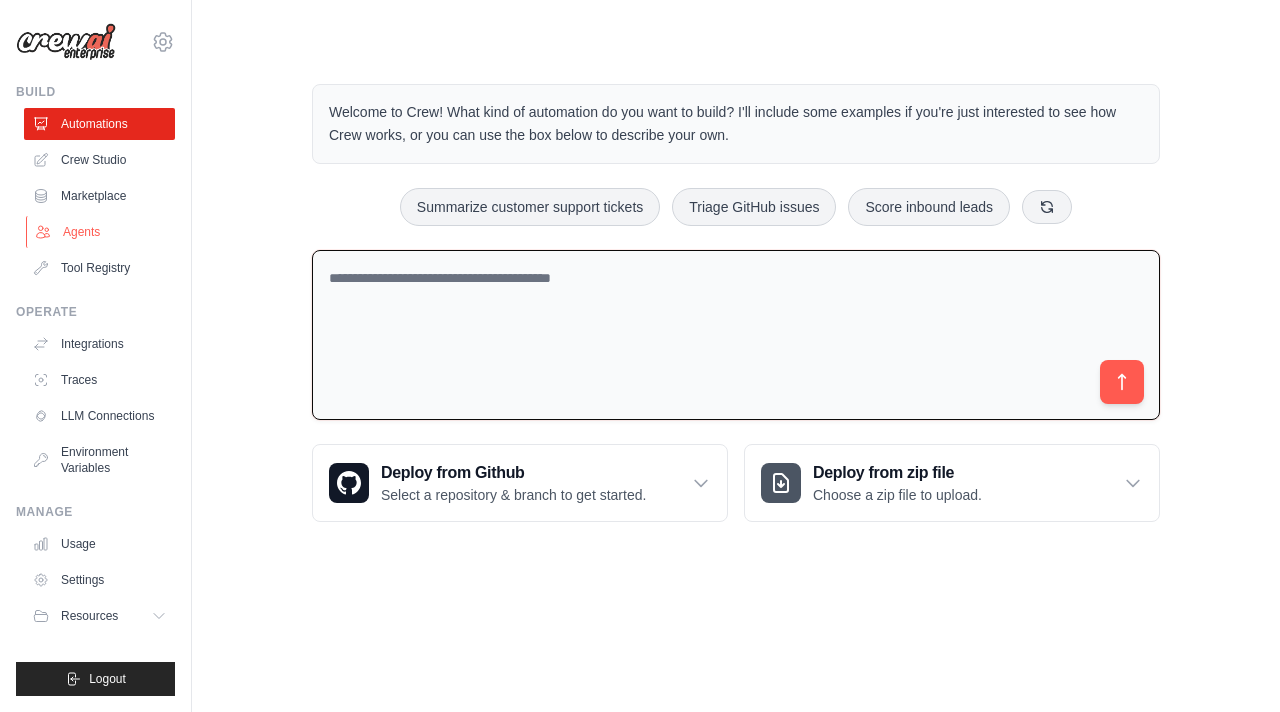 click on "Agents" at bounding box center (101, 232) 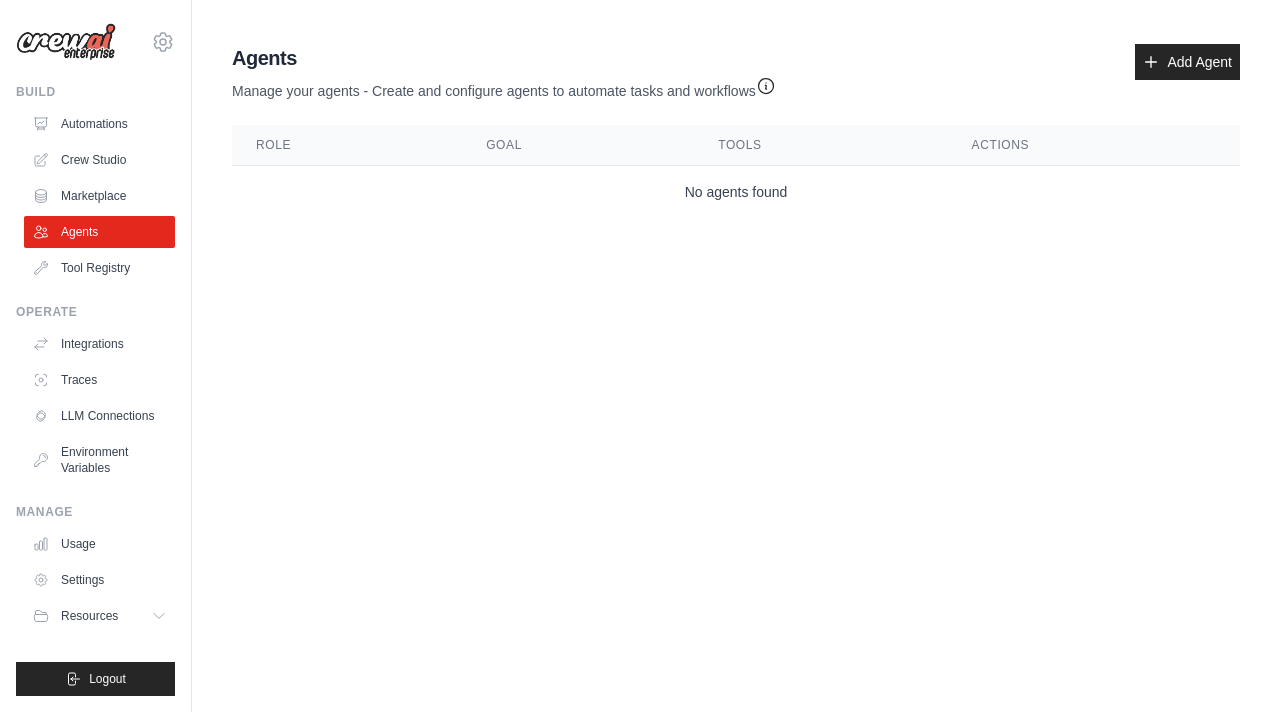 click on "Automations
Crew Studio
Marketplace
Agents
Tool Registry" at bounding box center [99, 196] 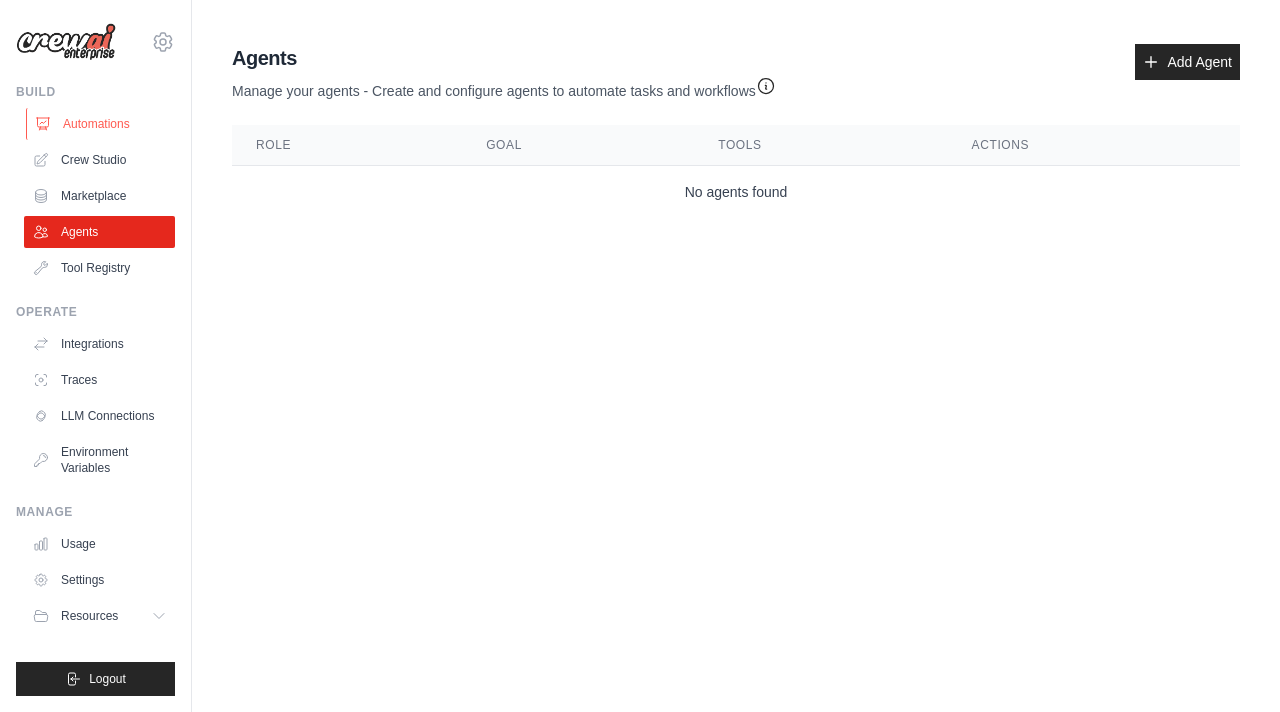click on "Automations" at bounding box center [101, 124] 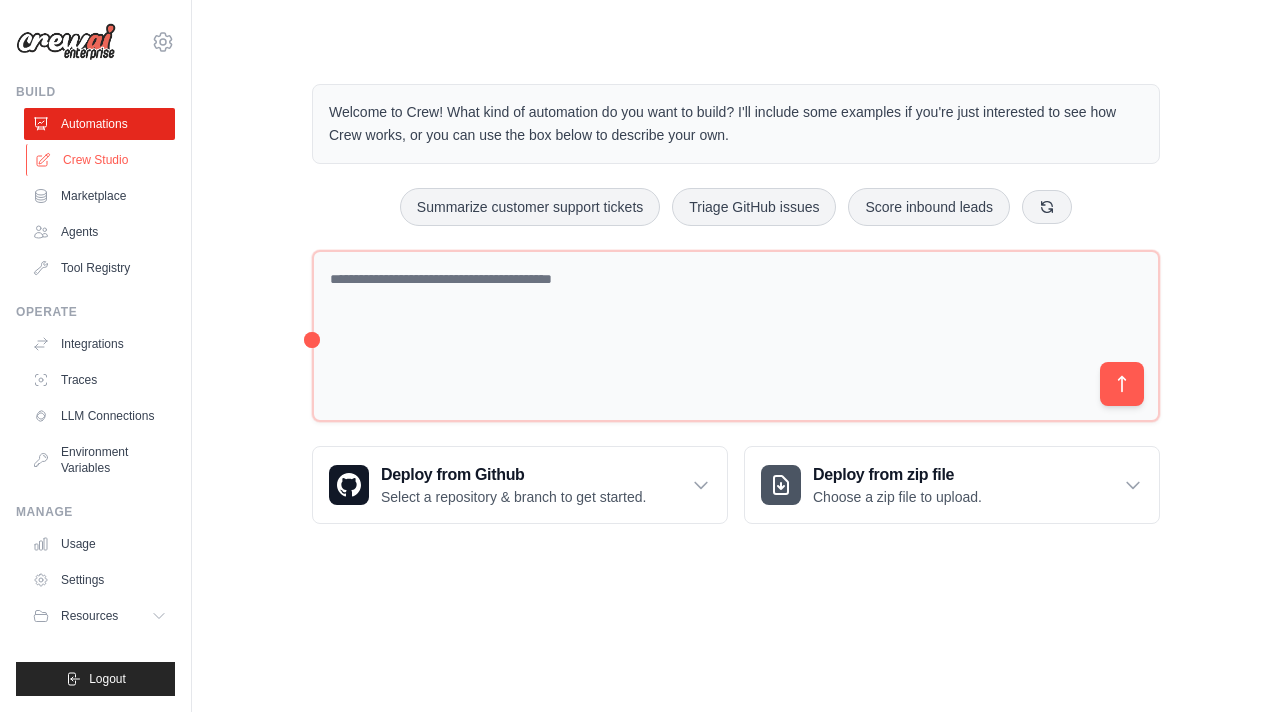 click on "Crew Studio" at bounding box center [101, 160] 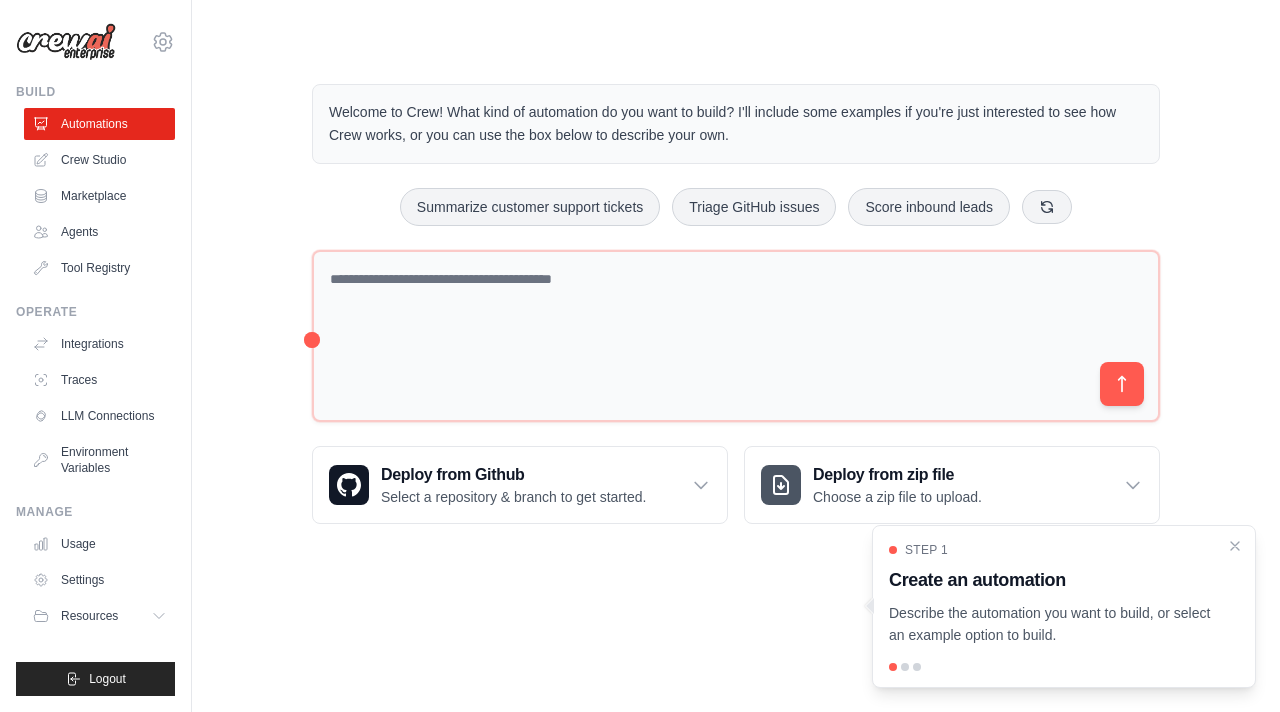 scroll, scrollTop: 0, scrollLeft: 0, axis: both 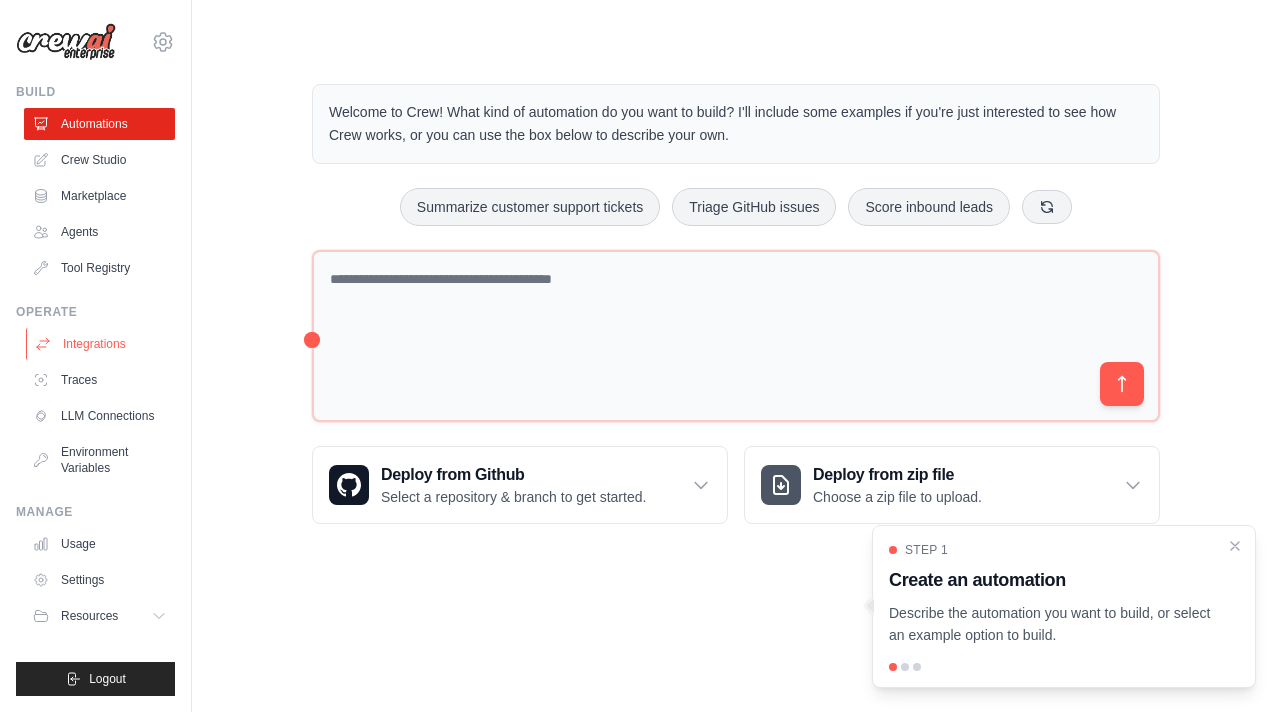 click on "Integrations" at bounding box center [101, 344] 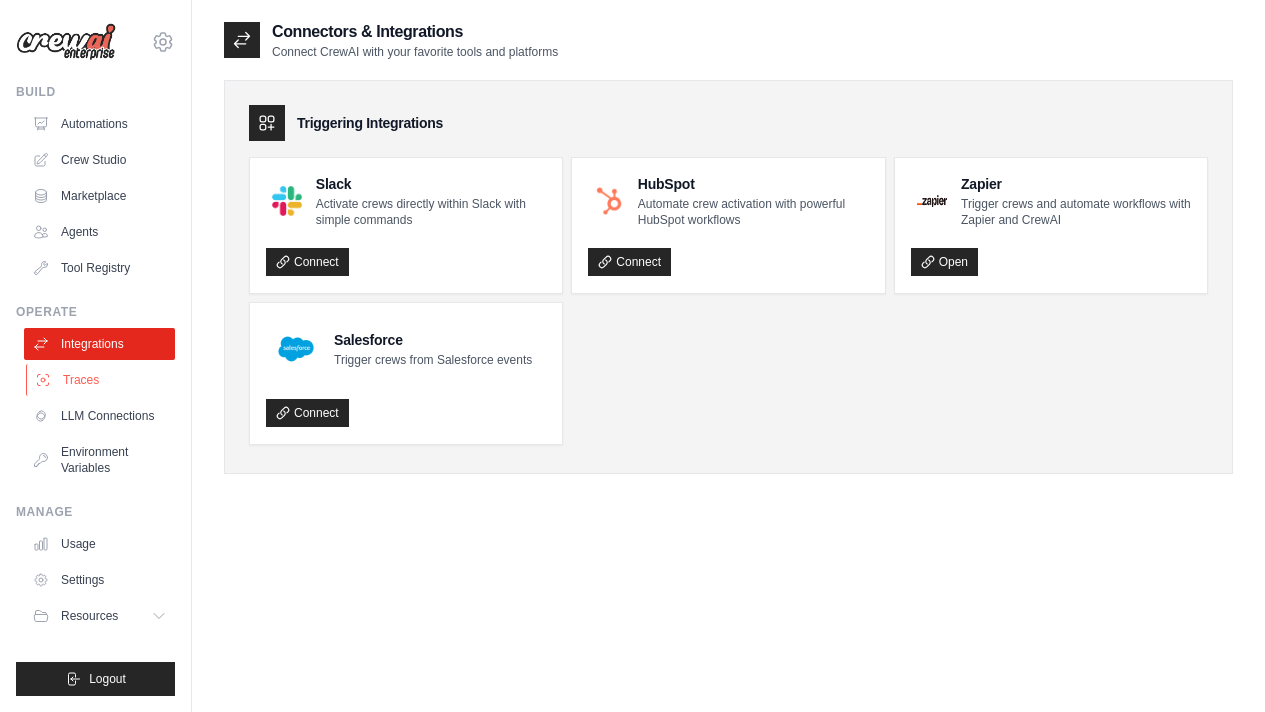 click on "Traces" at bounding box center [101, 380] 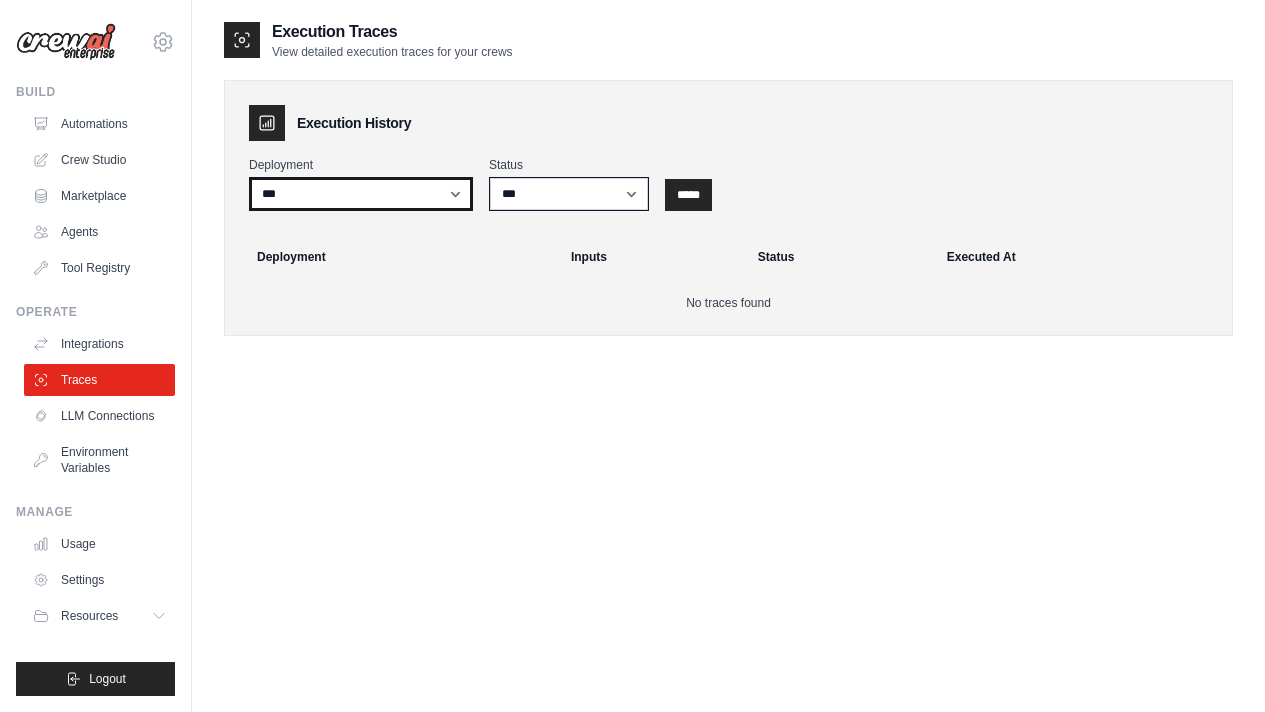 click on "***" at bounding box center (361, 194) 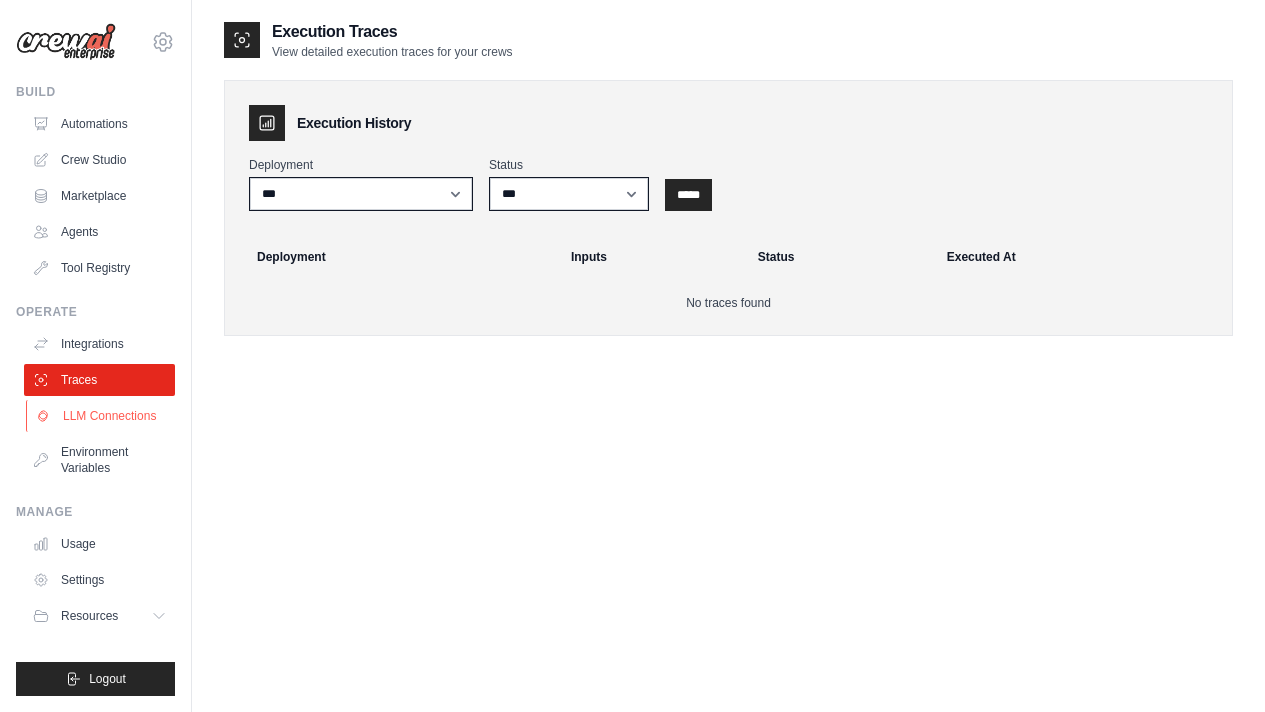 click on "LLM Connections" at bounding box center (101, 416) 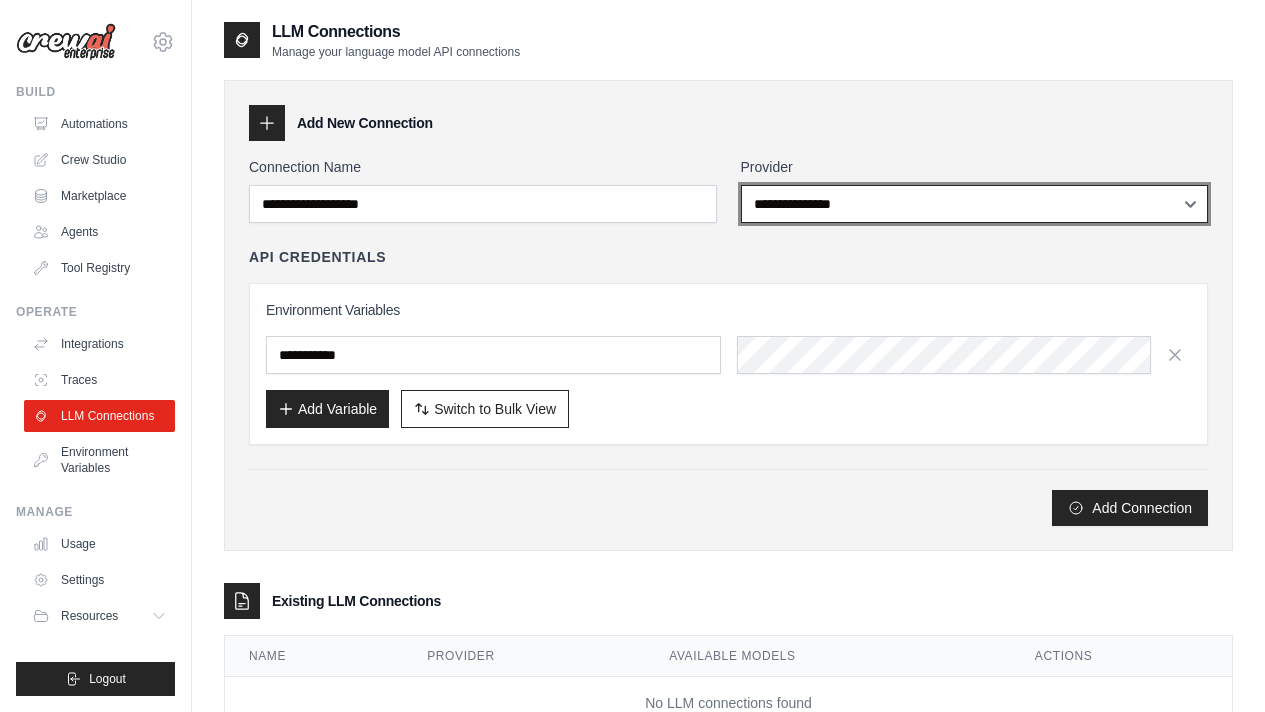 click on "**********" at bounding box center [975, 204] 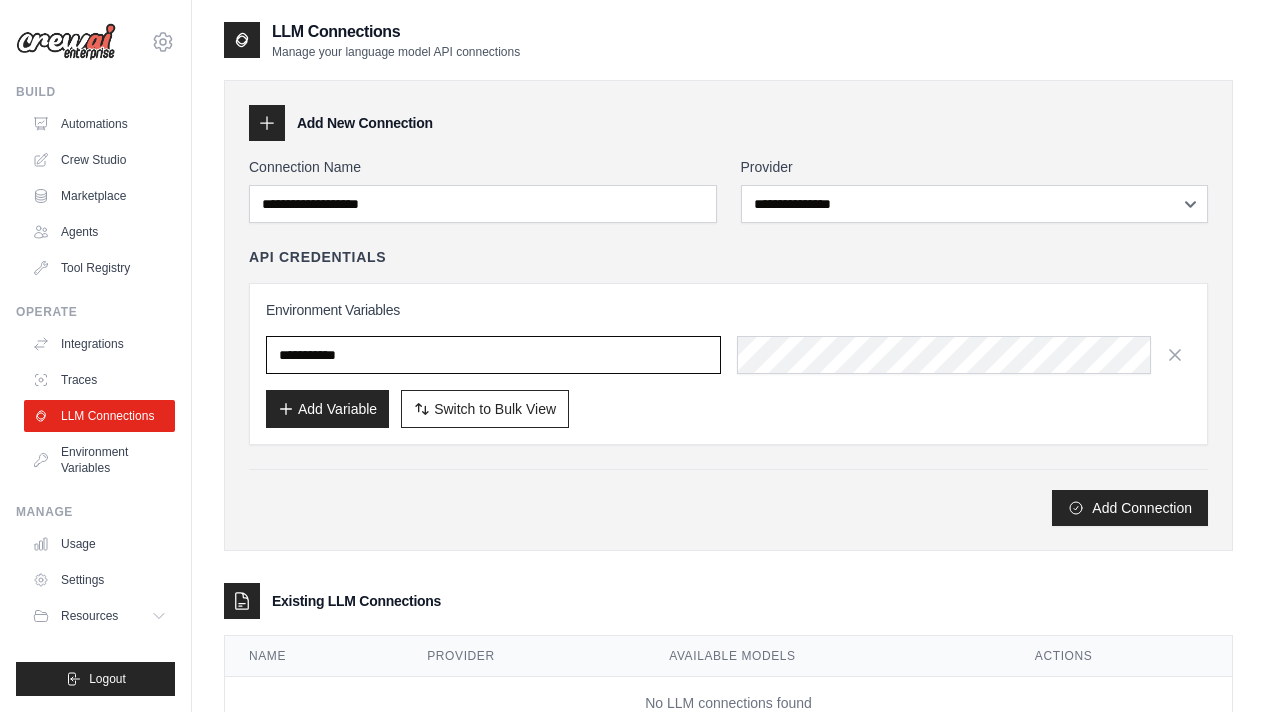 click at bounding box center (493, 355) 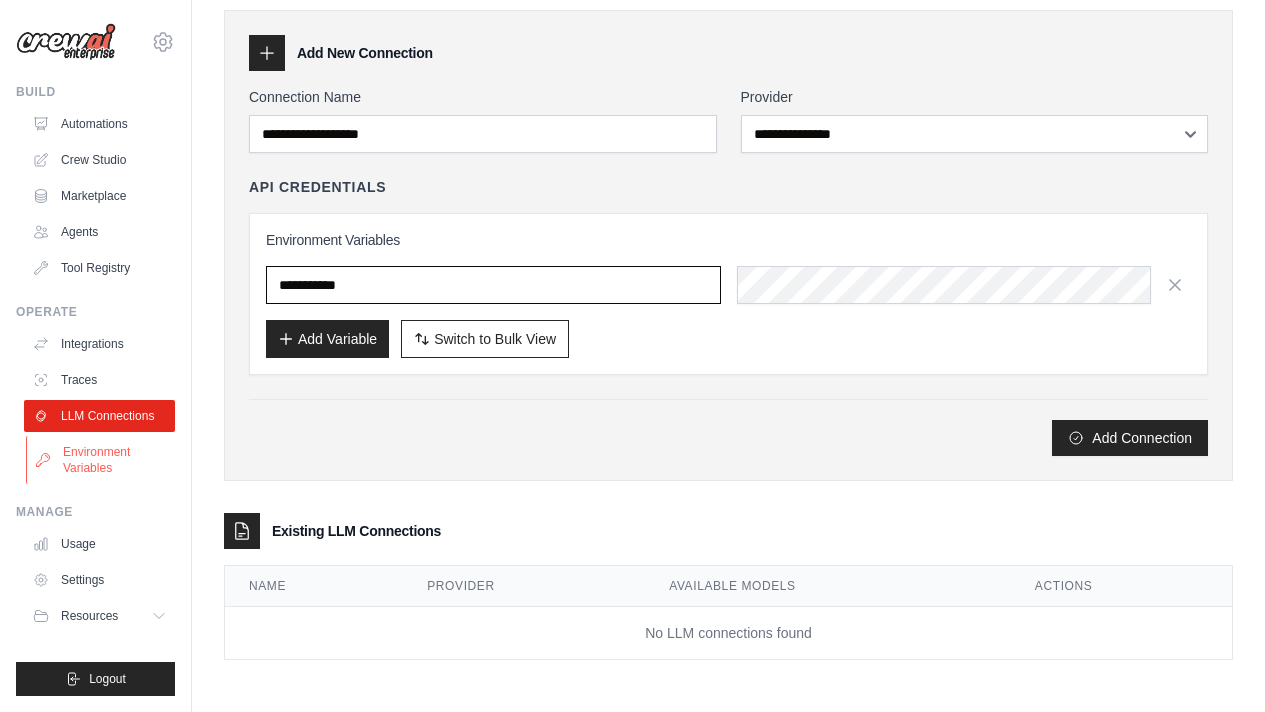 scroll, scrollTop: 0, scrollLeft: 0, axis: both 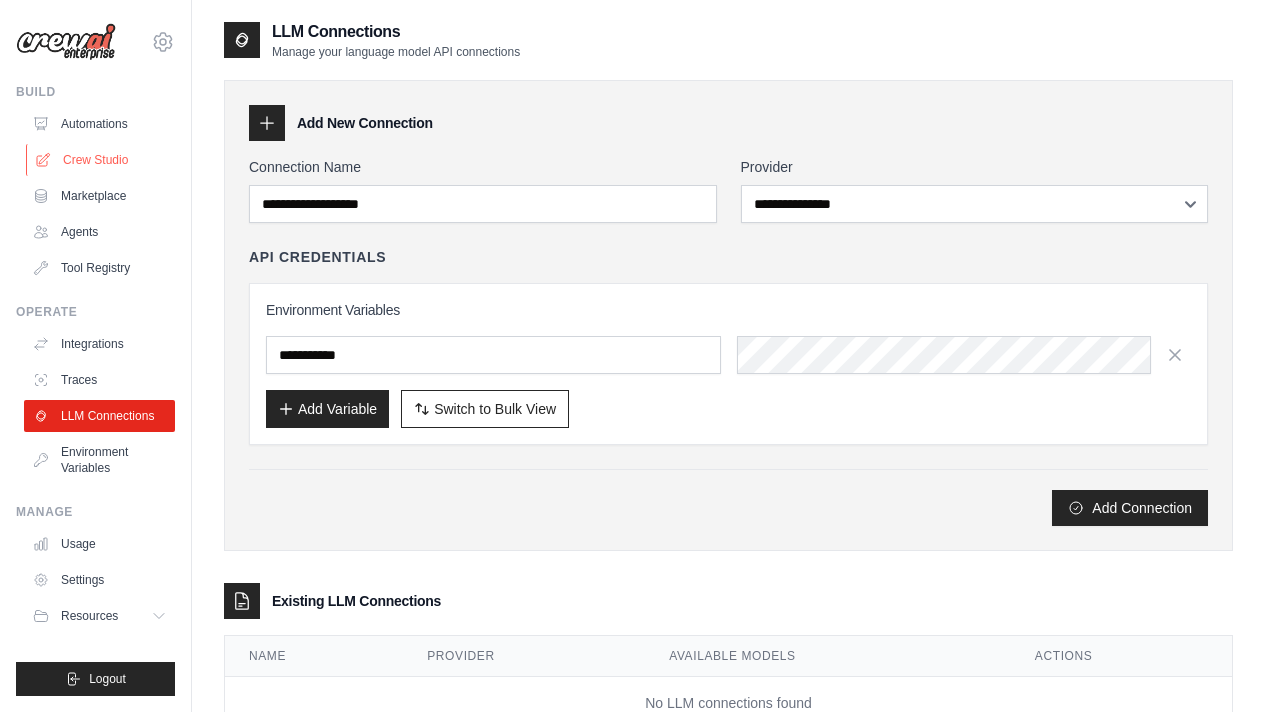 click on "Crew Studio" at bounding box center (101, 160) 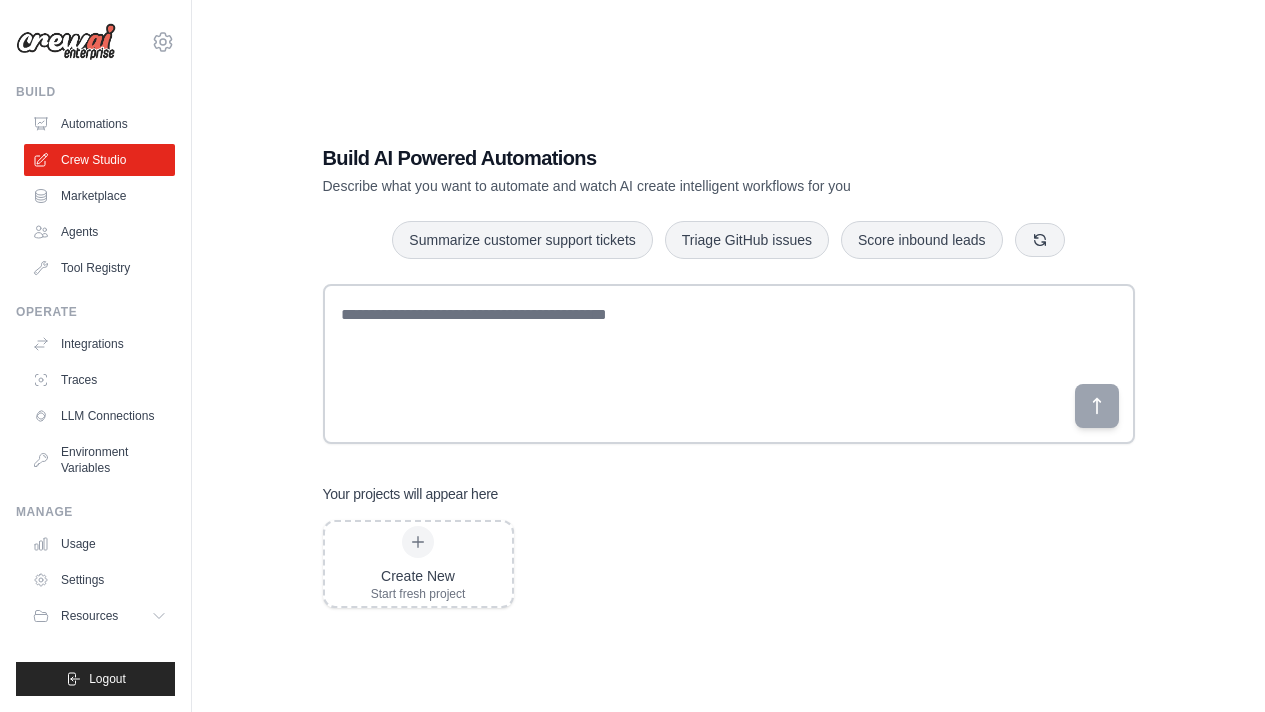 scroll, scrollTop: 0, scrollLeft: 0, axis: both 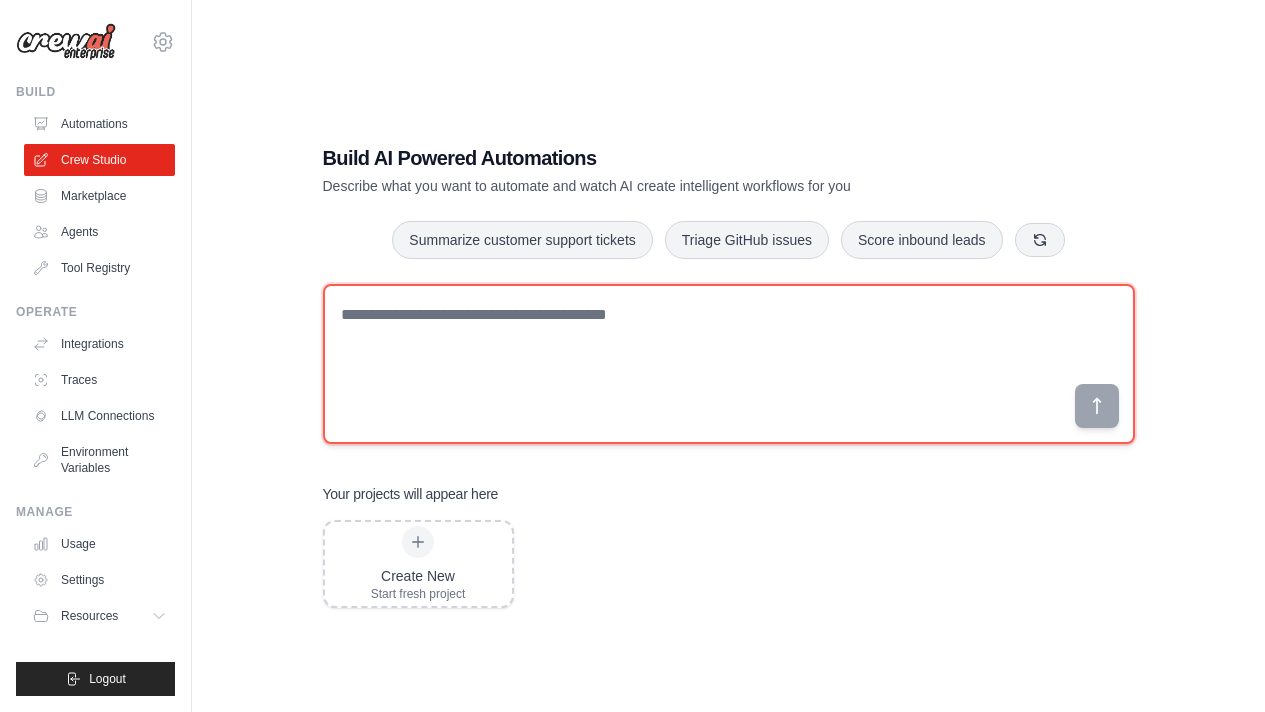 click at bounding box center (729, 364) 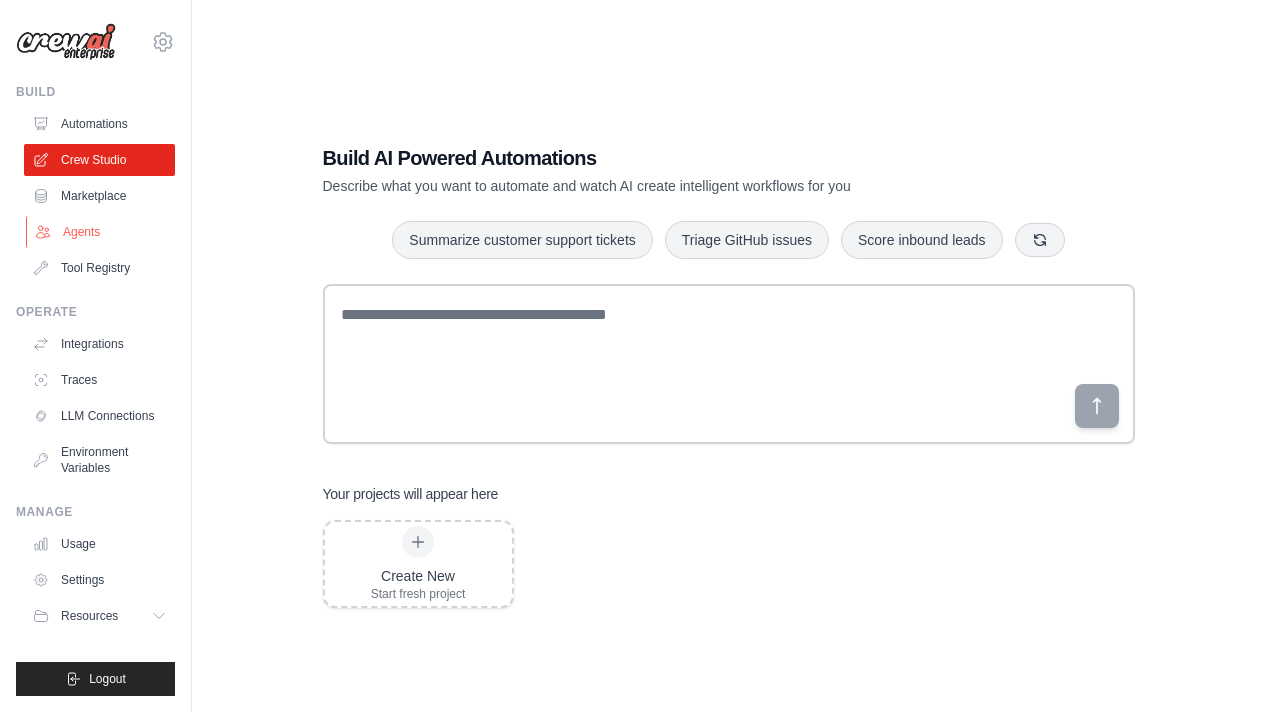 click on "Agents" at bounding box center (101, 232) 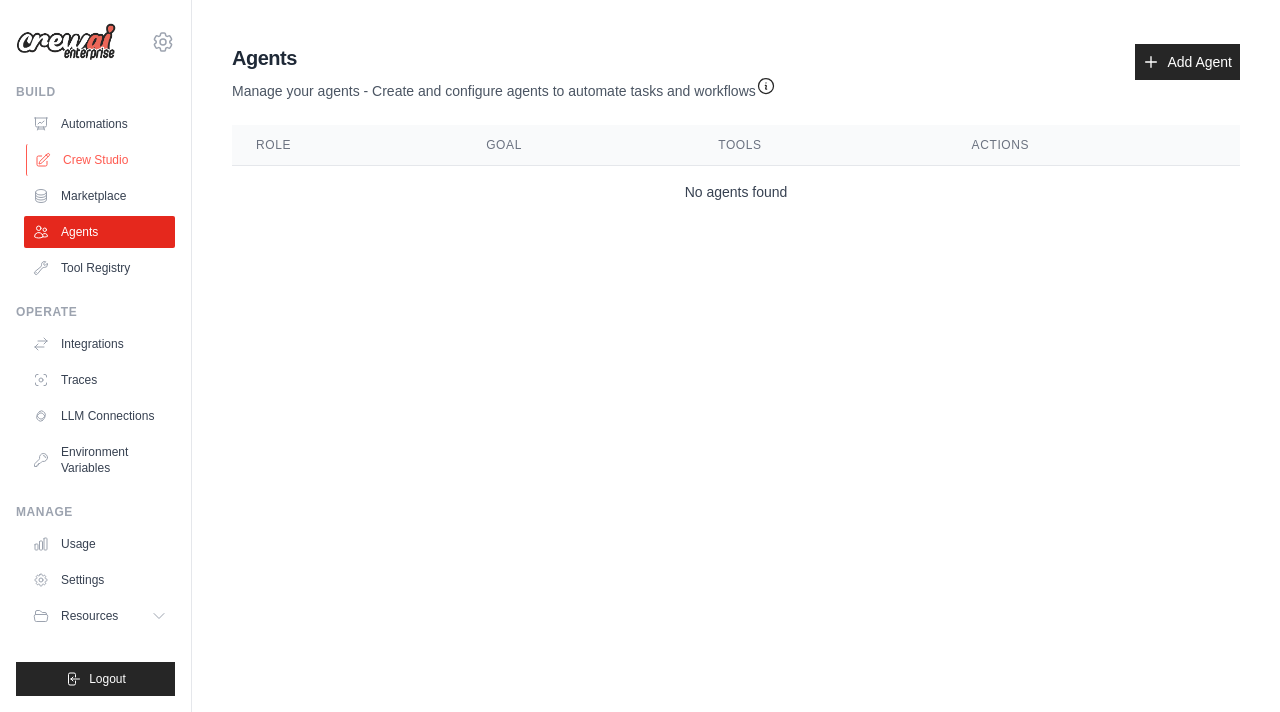 click on "Crew Studio" at bounding box center [101, 160] 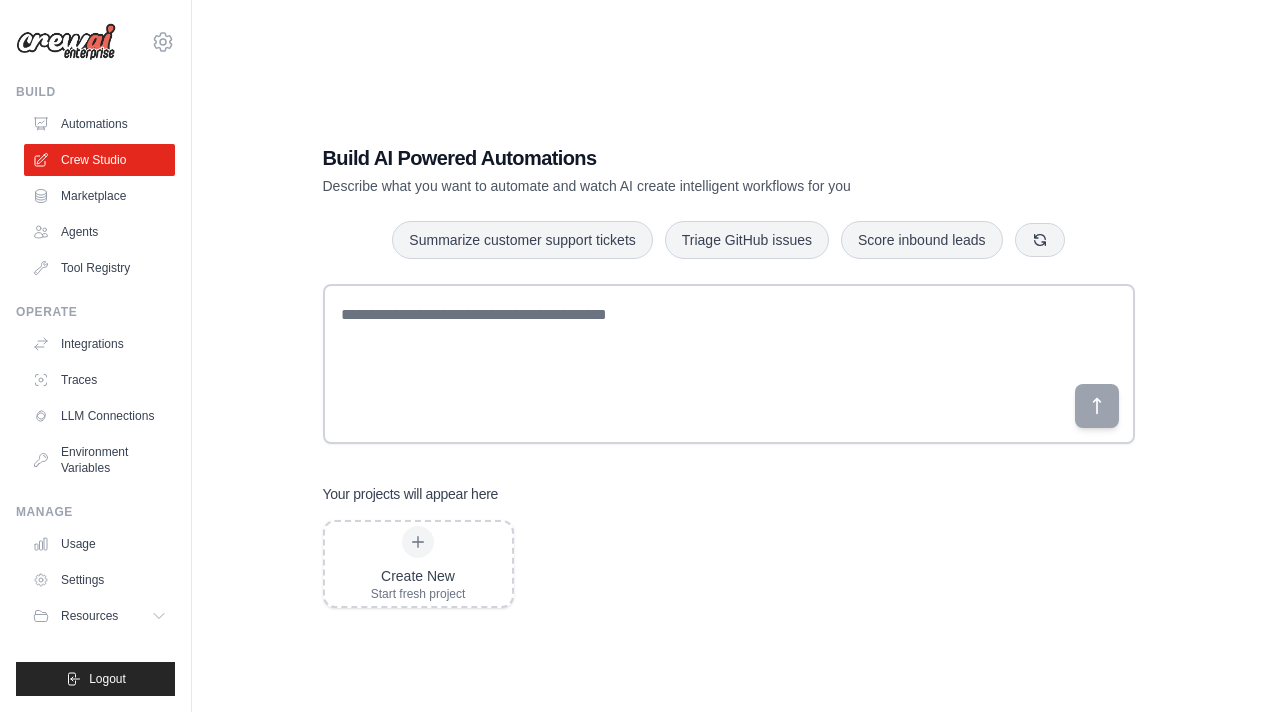 scroll, scrollTop: 0, scrollLeft: 0, axis: both 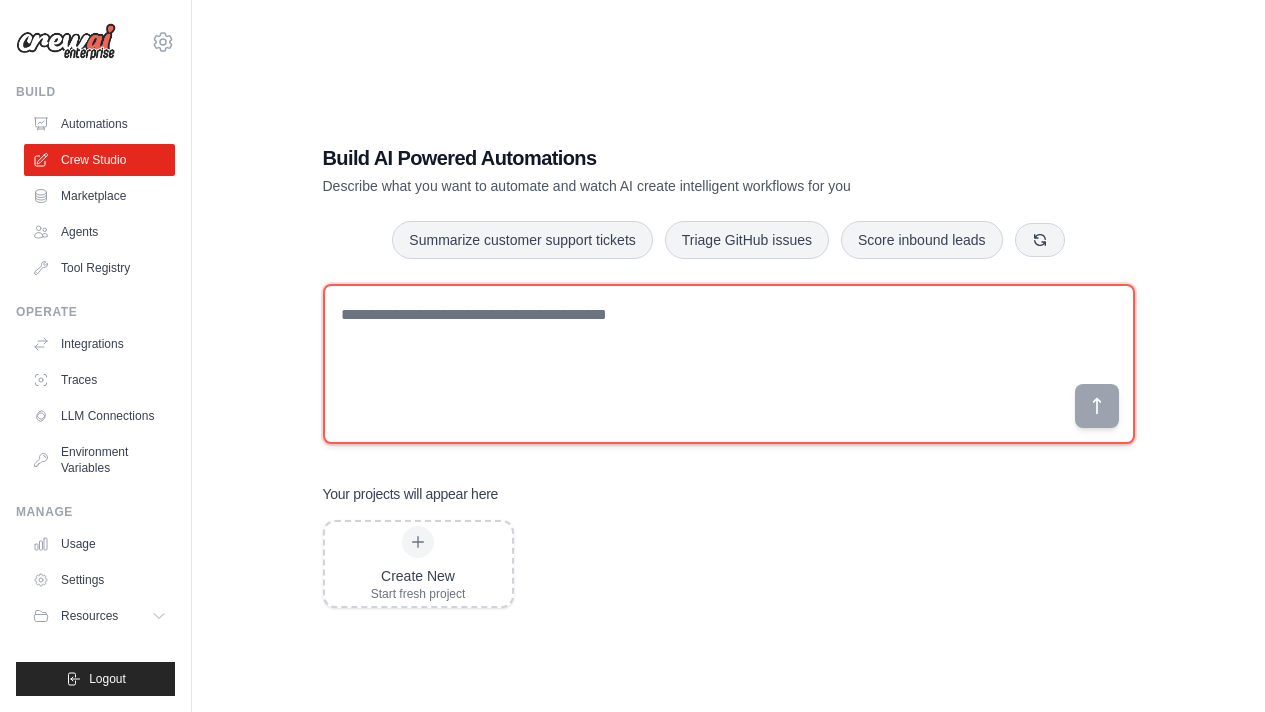 click at bounding box center [729, 364] 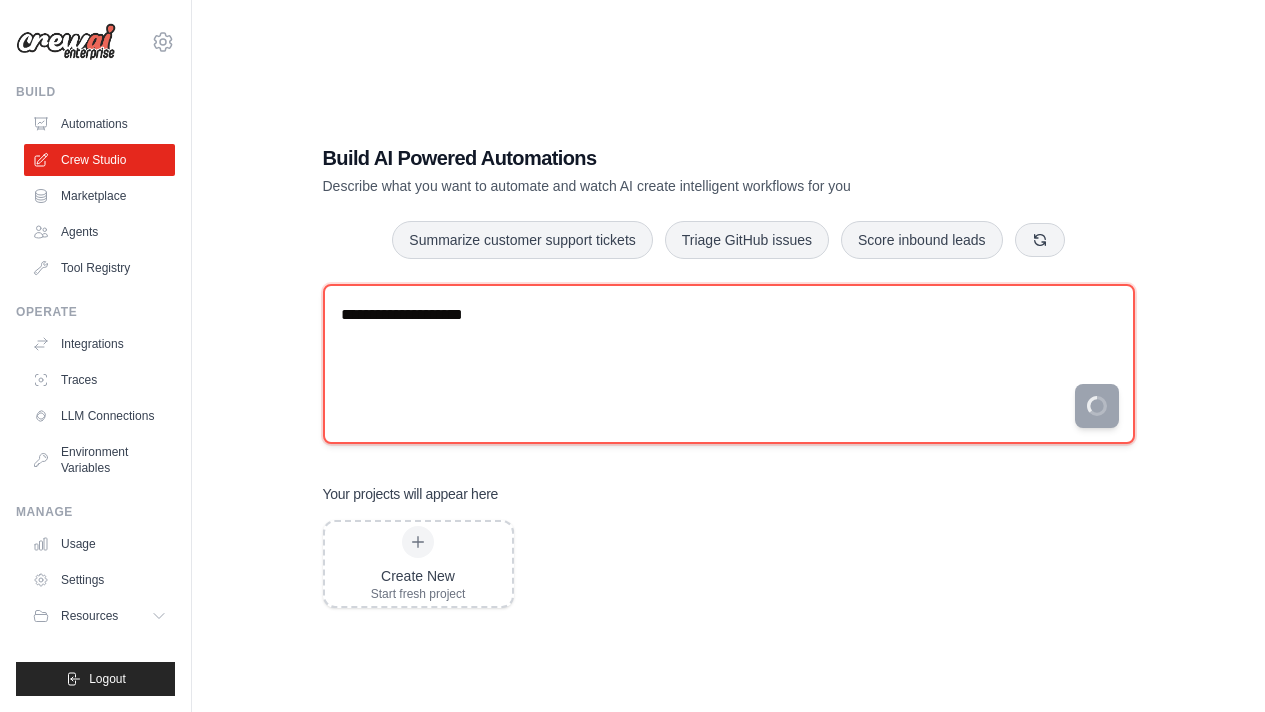 type on "**********" 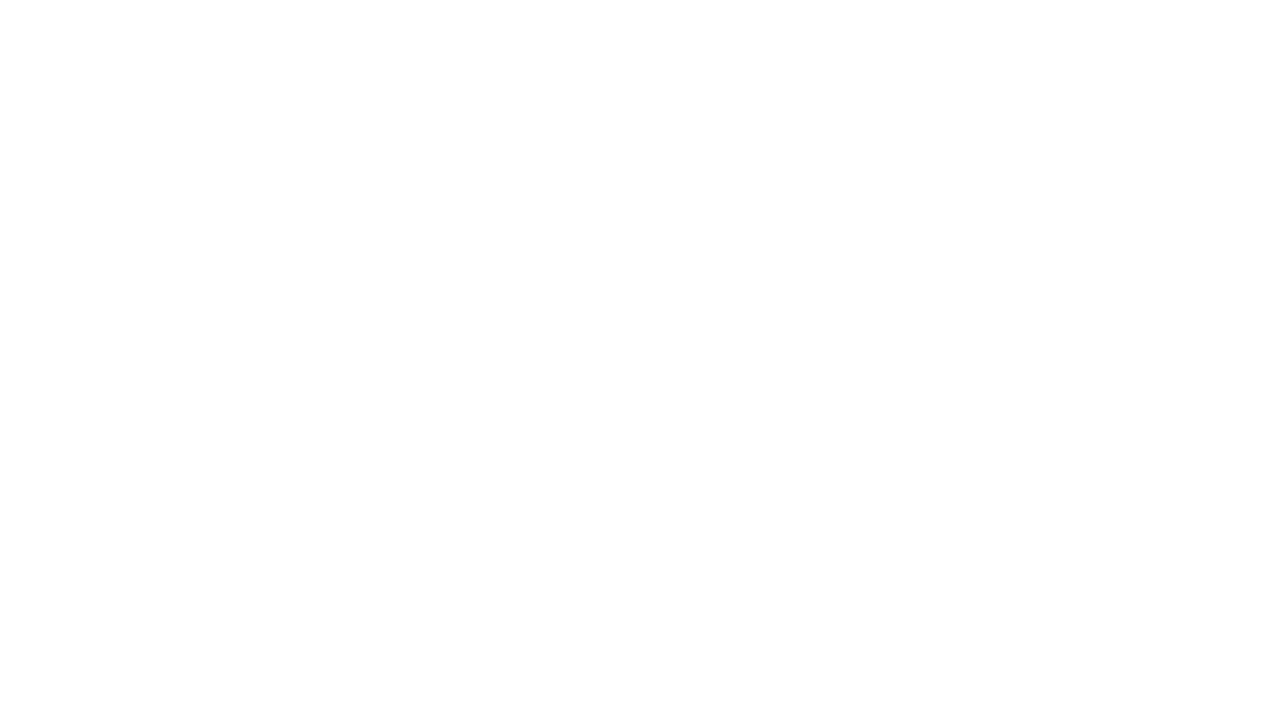 scroll, scrollTop: 0, scrollLeft: 0, axis: both 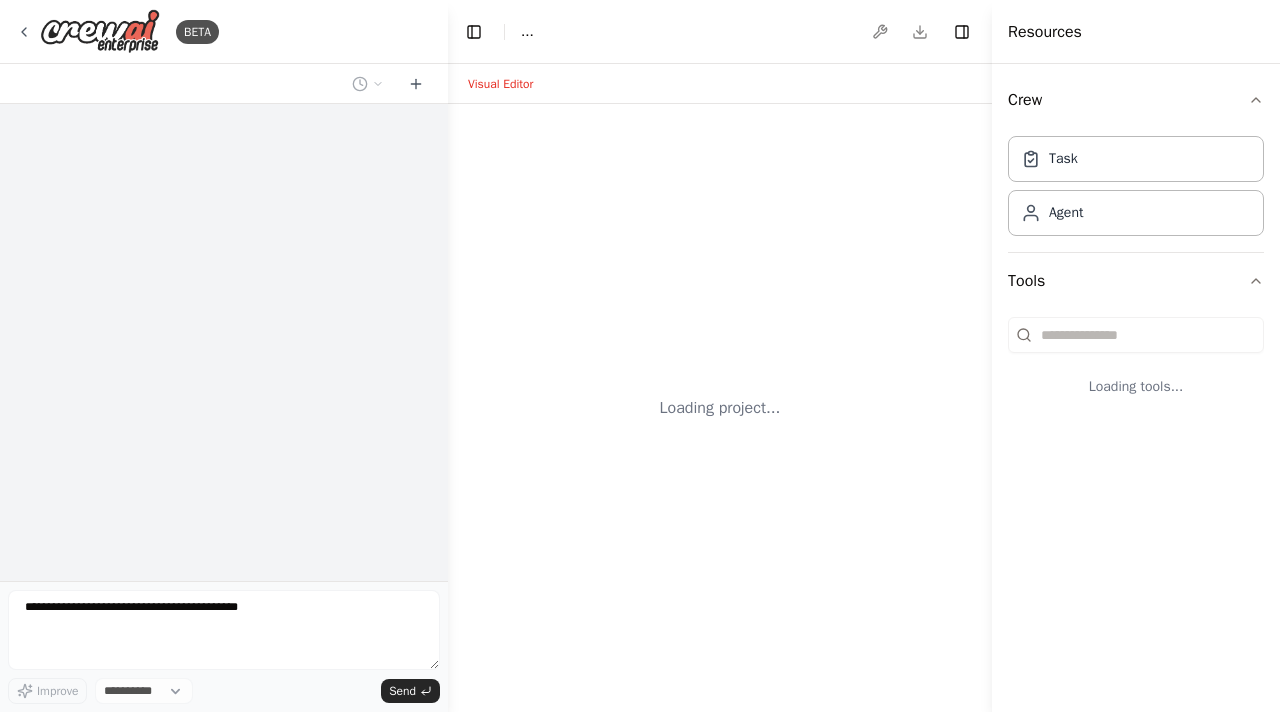 select on "****" 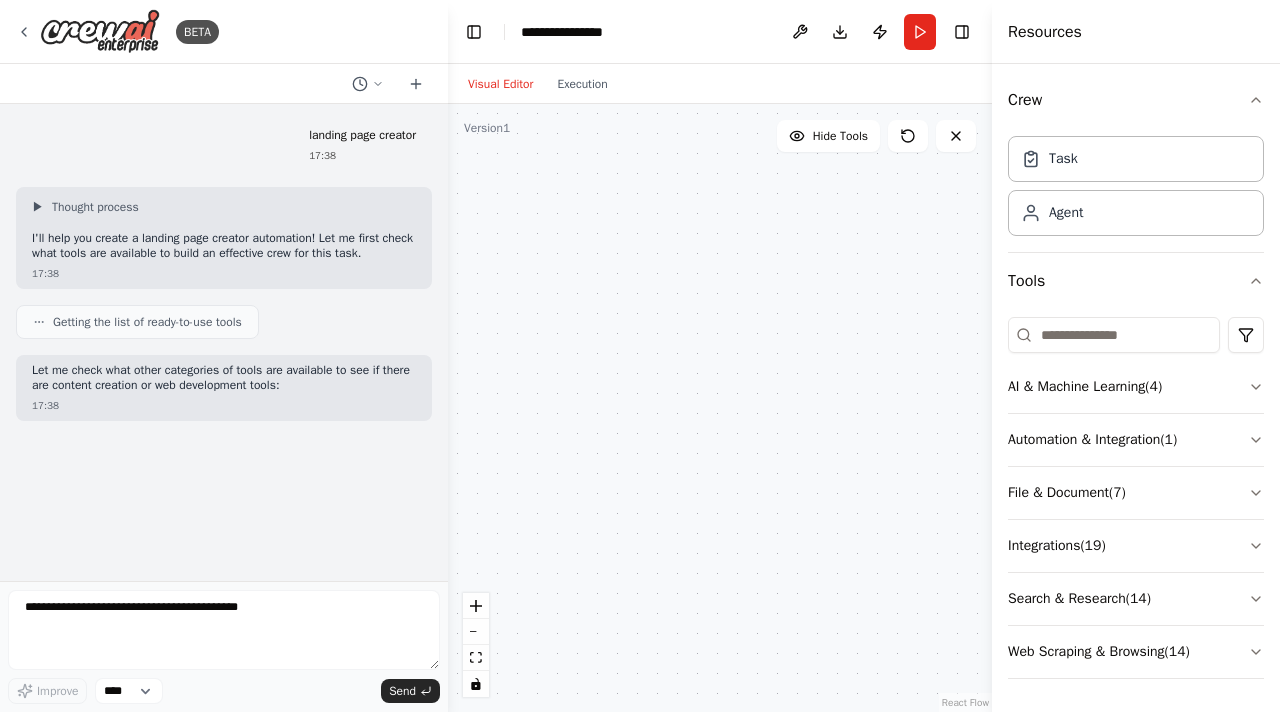 click on "Let me check what other categories of tools are available to see if there are content creation or web development tools:" at bounding box center (224, 378) 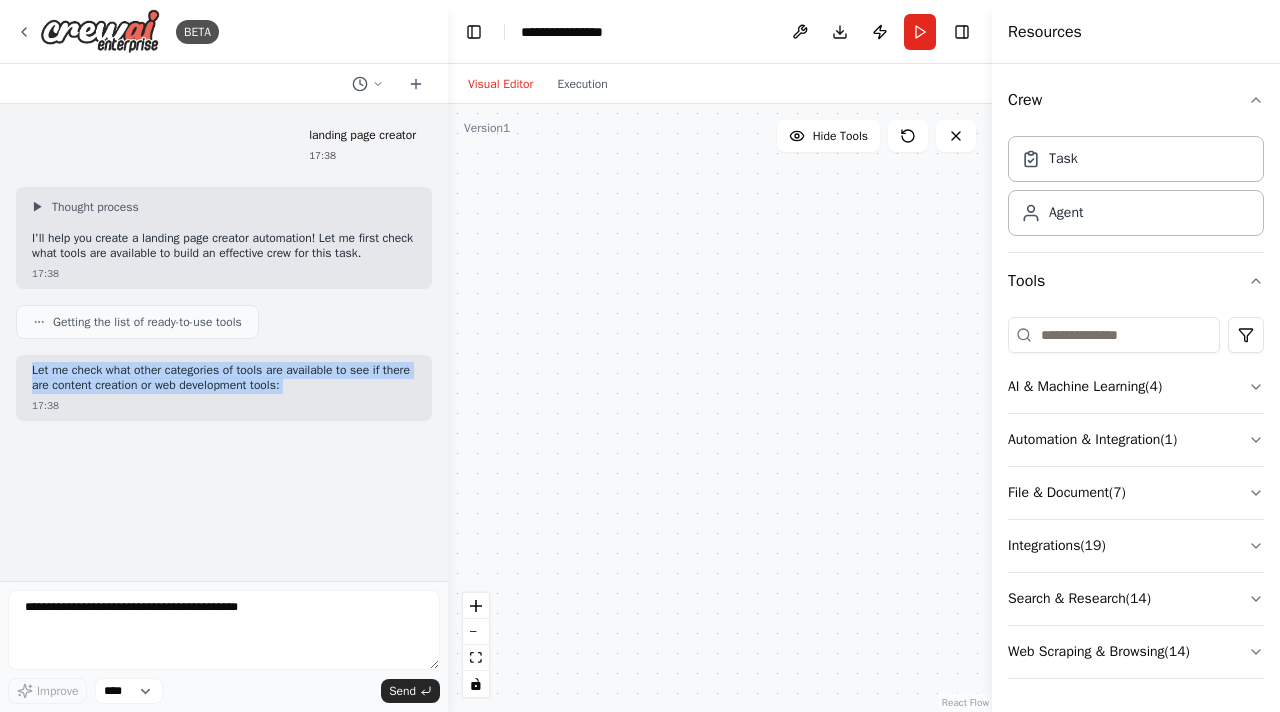 click on "Getting the list of ready-to-use tools" at bounding box center (147, 322) 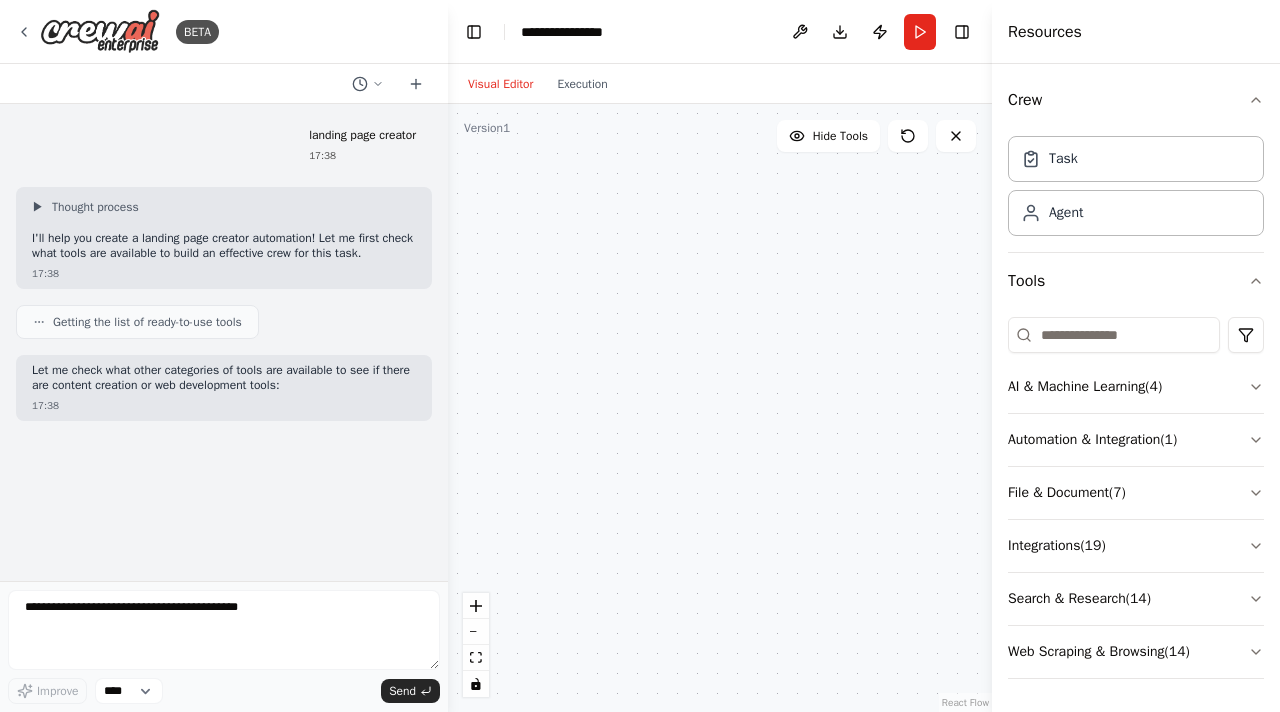 click on "Getting the list of ready-to-use tools" at bounding box center [147, 322] 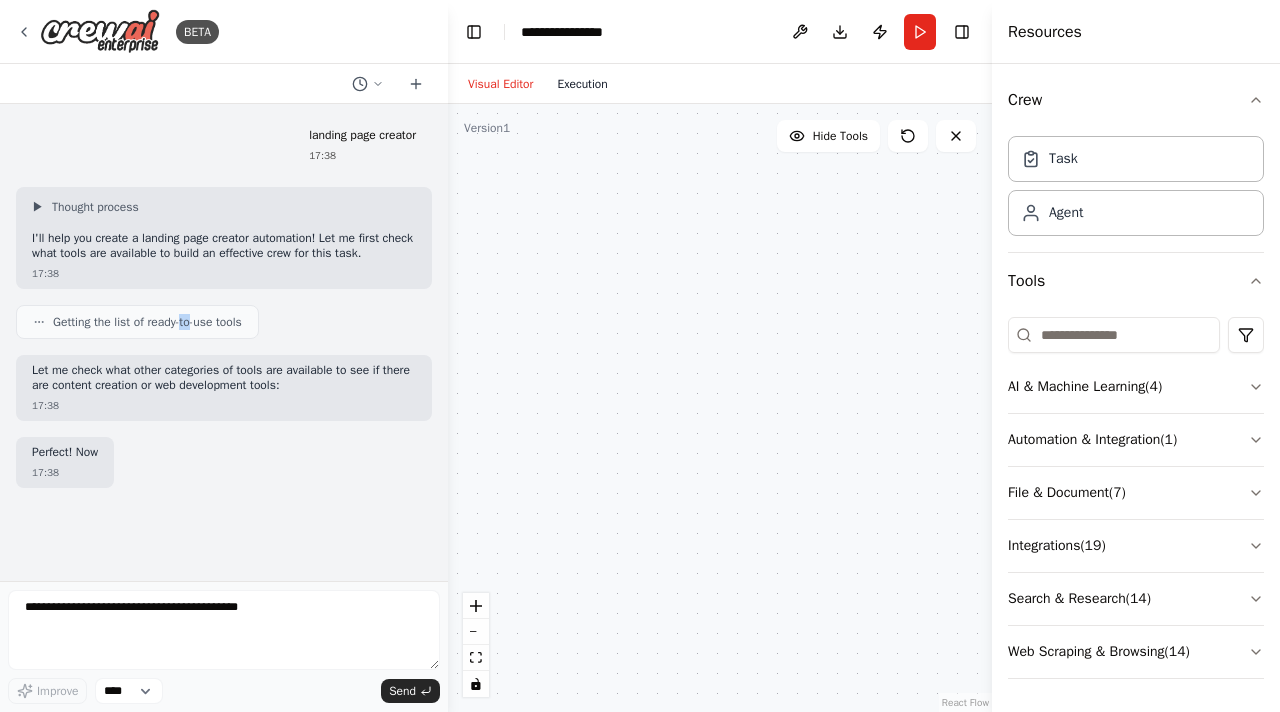 click on "Execution" at bounding box center [582, 84] 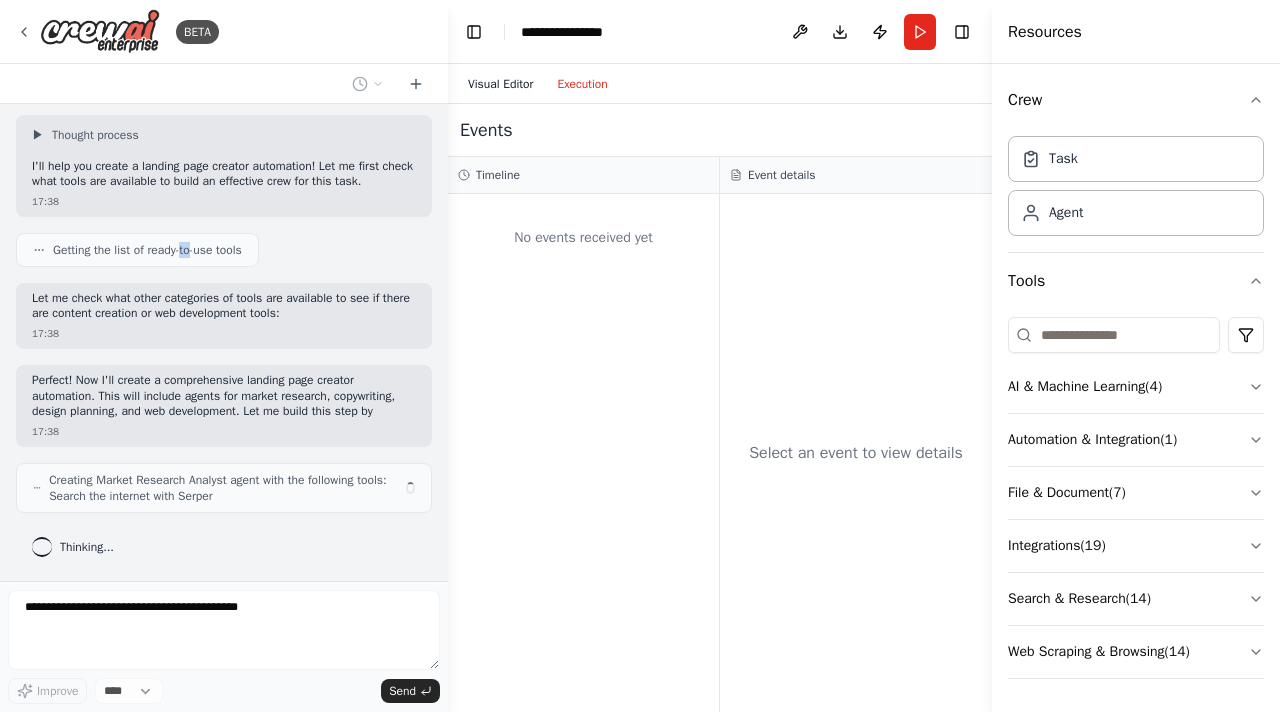 scroll, scrollTop: 103, scrollLeft: 0, axis: vertical 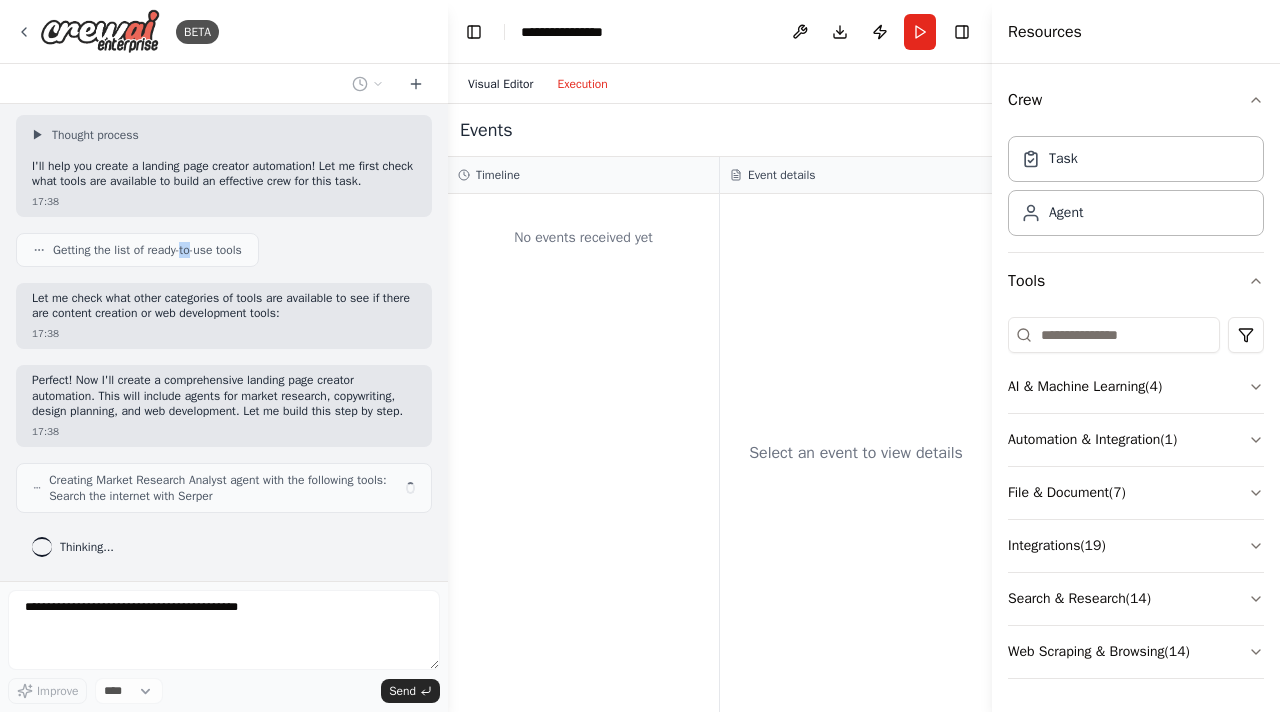 click on "Visual Editor" at bounding box center [500, 84] 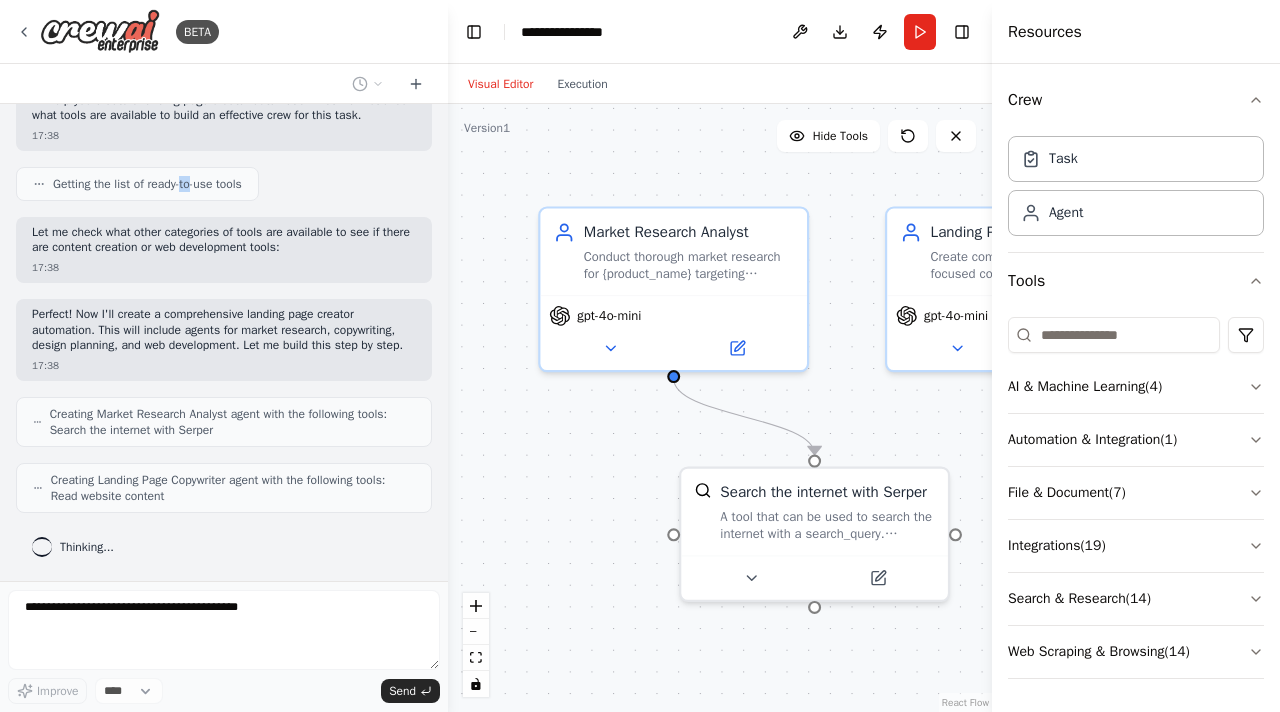 scroll, scrollTop: 235, scrollLeft: 0, axis: vertical 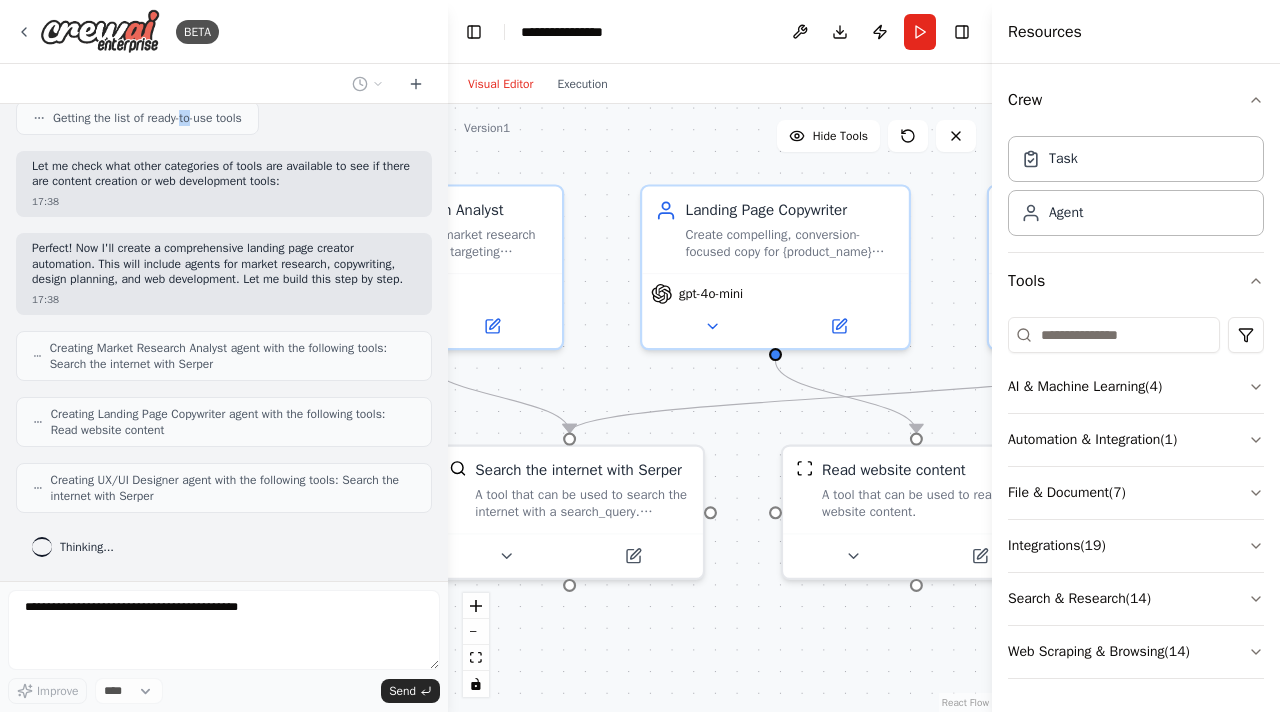 drag, startPoint x: 654, startPoint y: 140, endPoint x: 409, endPoint y: 118, distance: 245.98578 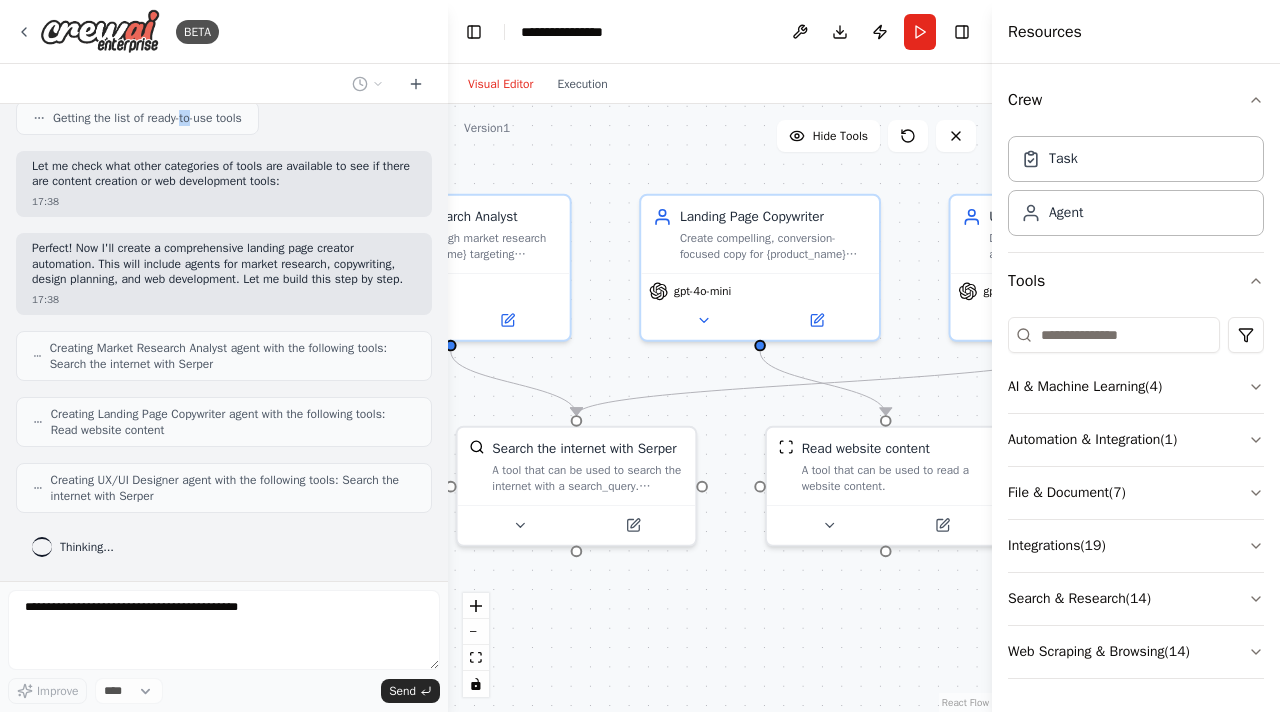 scroll, scrollTop: 301, scrollLeft: 0, axis: vertical 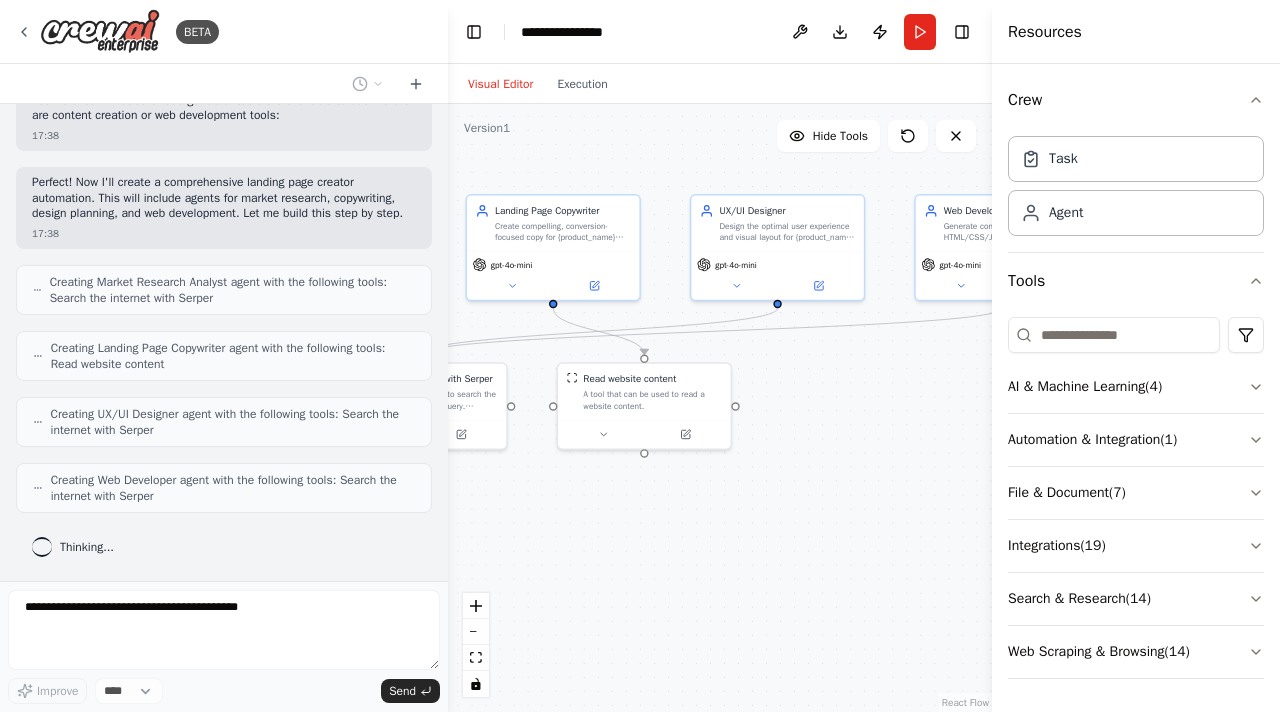 drag, startPoint x: 660, startPoint y: 344, endPoint x: 473, endPoint y: 323, distance: 188.17545 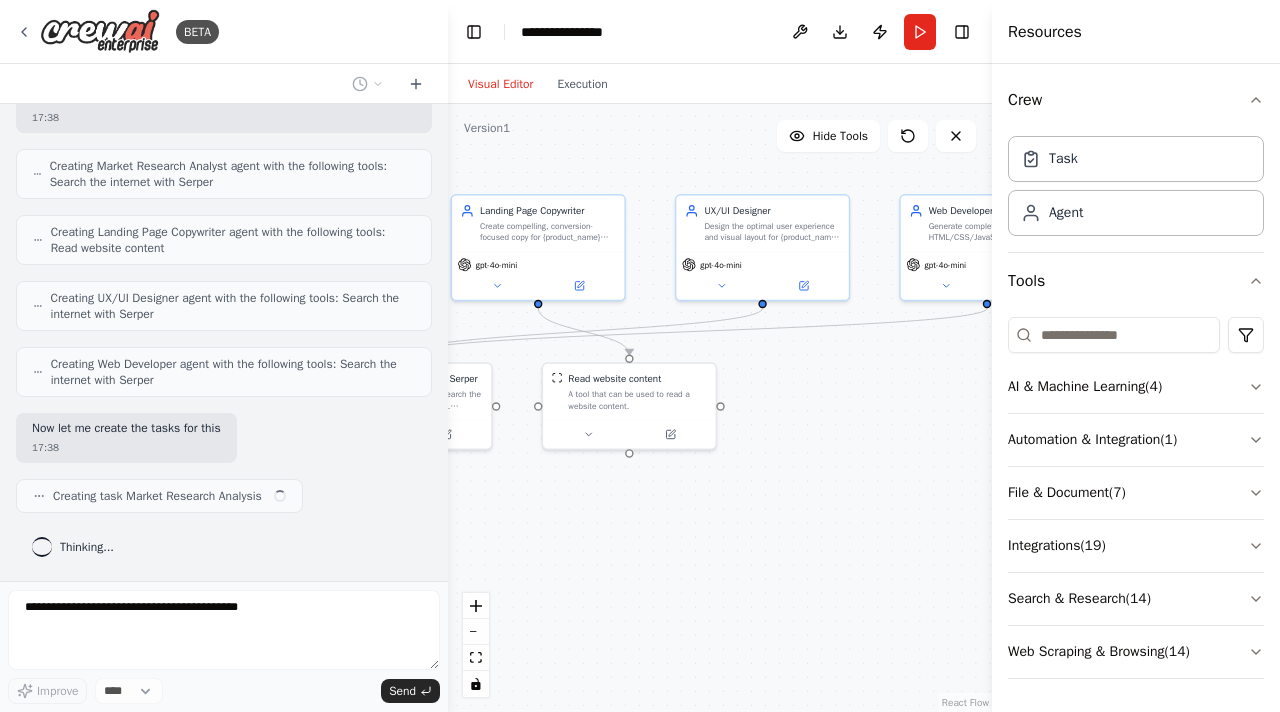 scroll, scrollTop: 433, scrollLeft: 0, axis: vertical 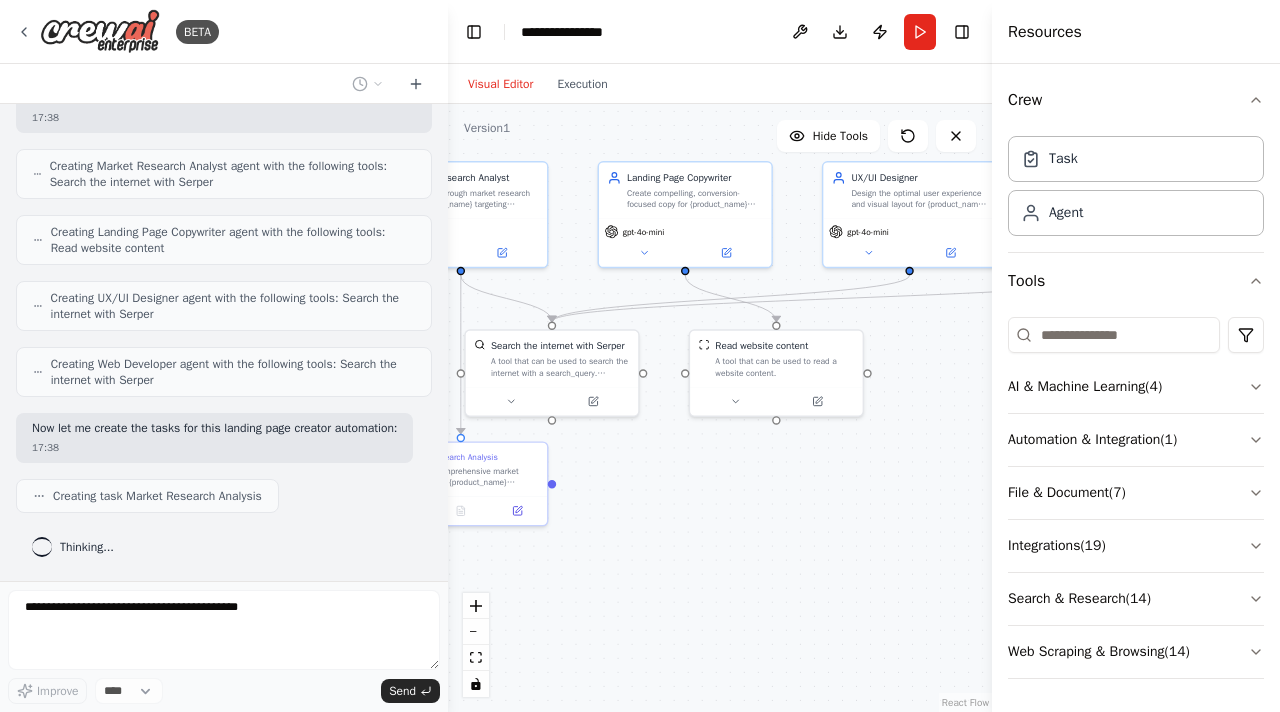 drag, startPoint x: 828, startPoint y: 370, endPoint x: 976, endPoint y: 337, distance: 151.63443 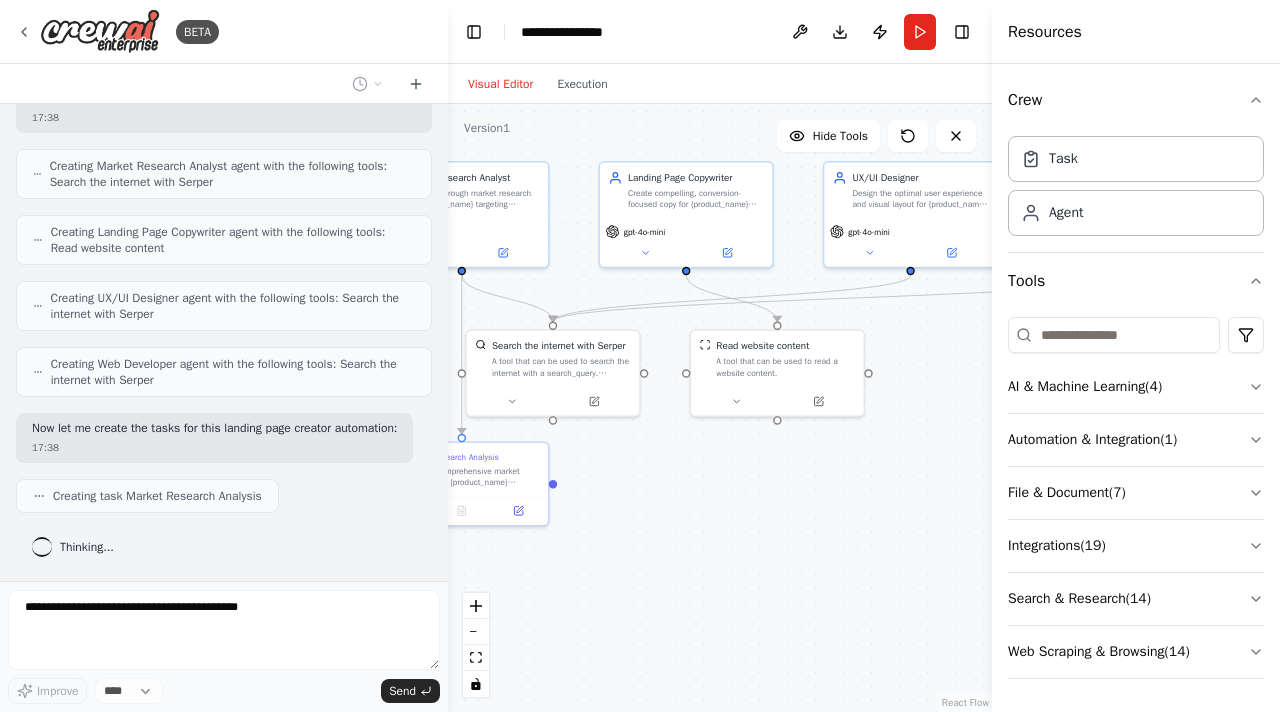 scroll, scrollTop: 483, scrollLeft: 0, axis: vertical 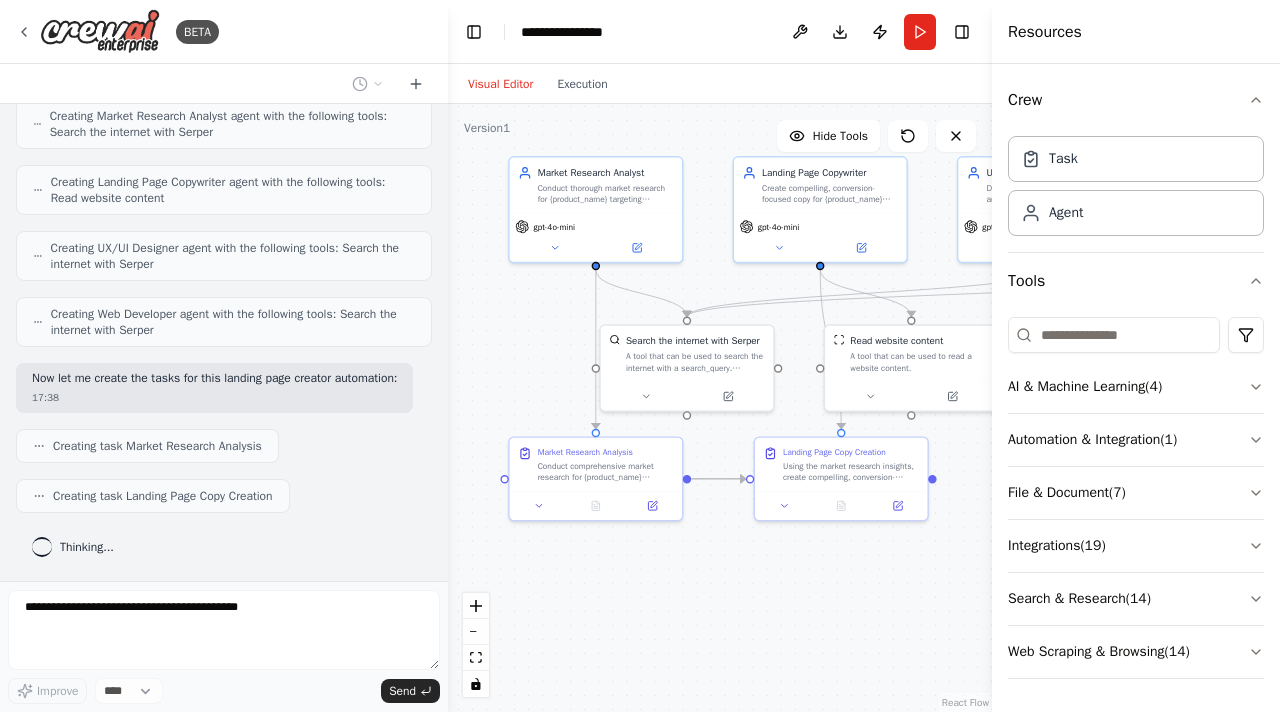 drag, startPoint x: 607, startPoint y: 482, endPoint x: 741, endPoint y: 476, distance: 134.13426 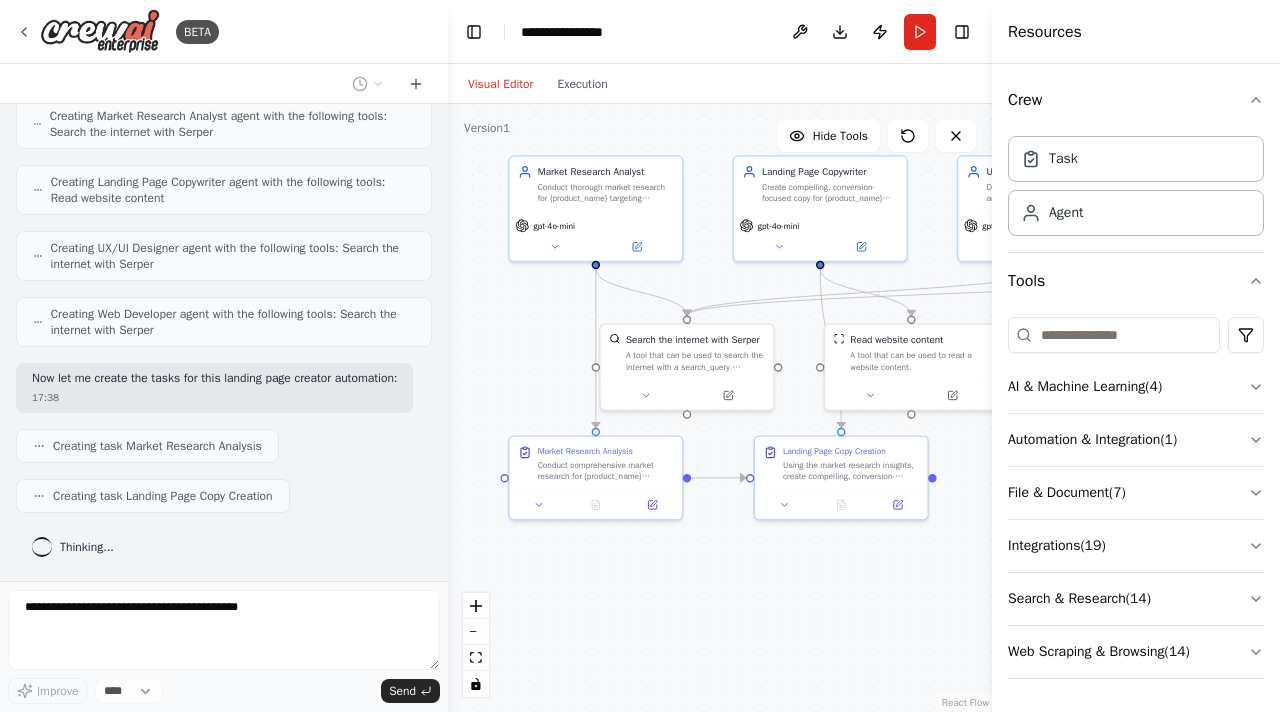 scroll, scrollTop: 533, scrollLeft: 0, axis: vertical 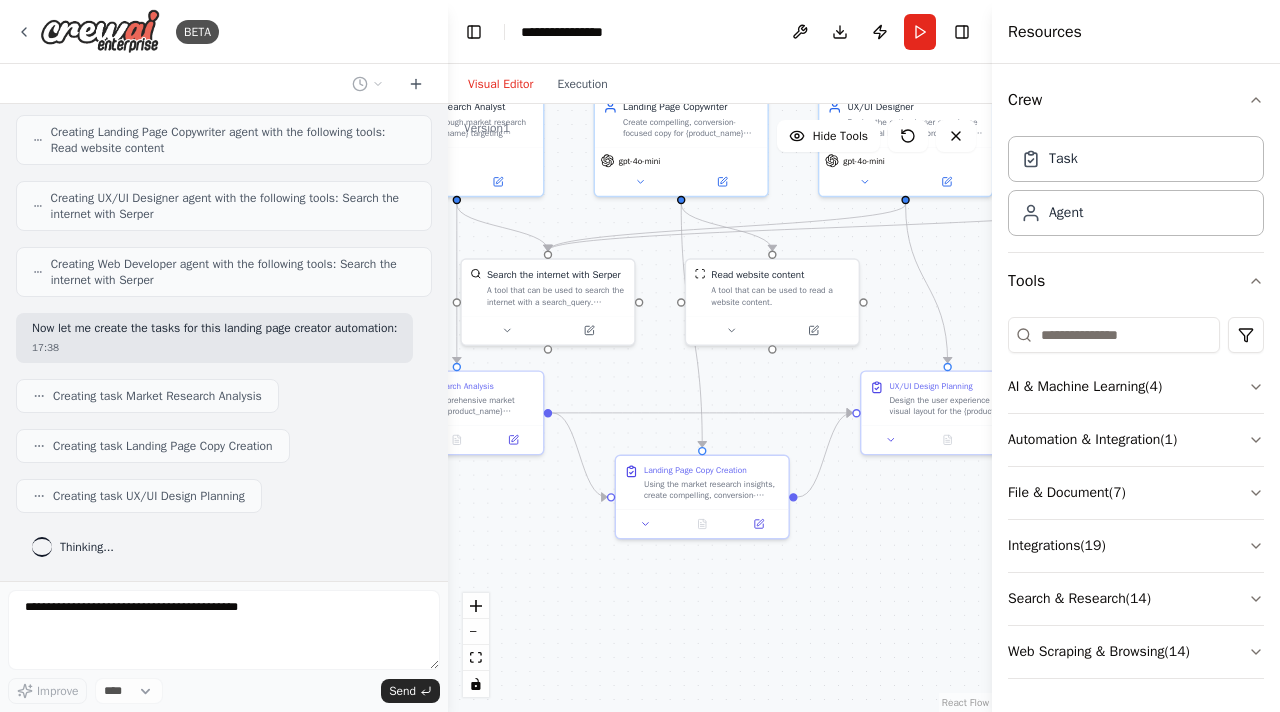 drag, startPoint x: 687, startPoint y: 609, endPoint x: 548, endPoint y: 544, distance: 153.44705 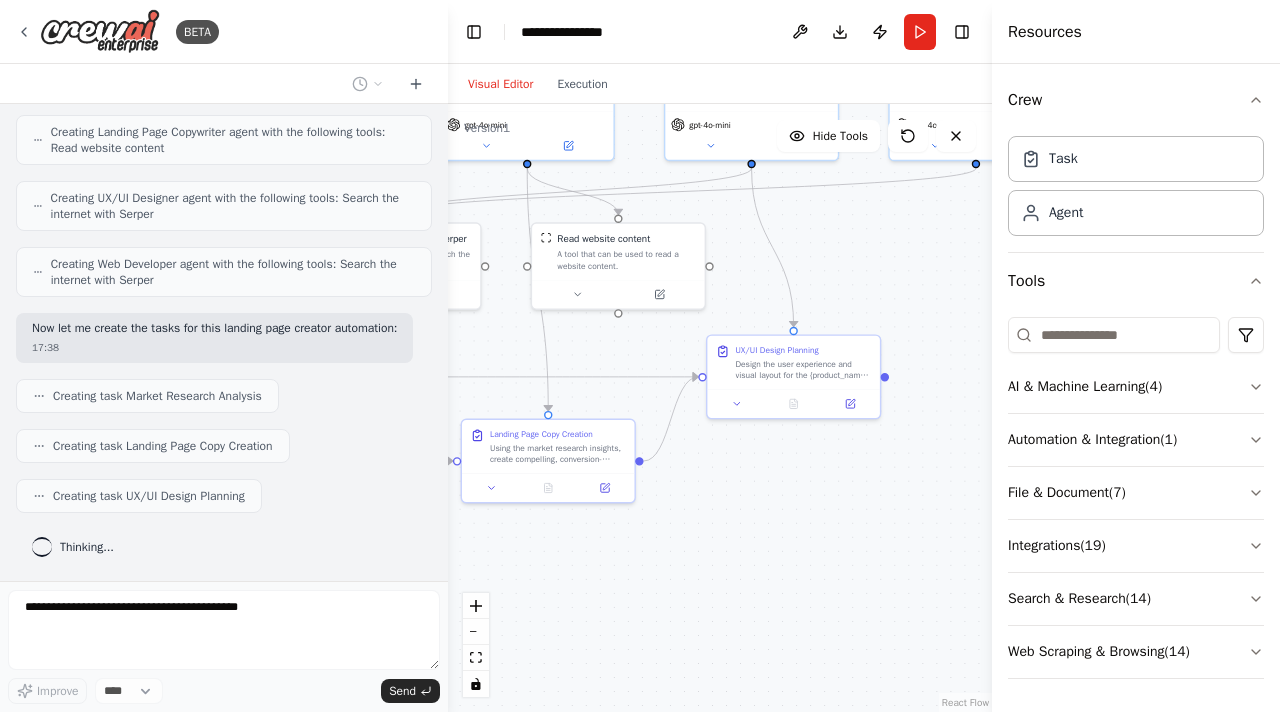 scroll, scrollTop: 583, scrollLeft: 0, axis: vertical 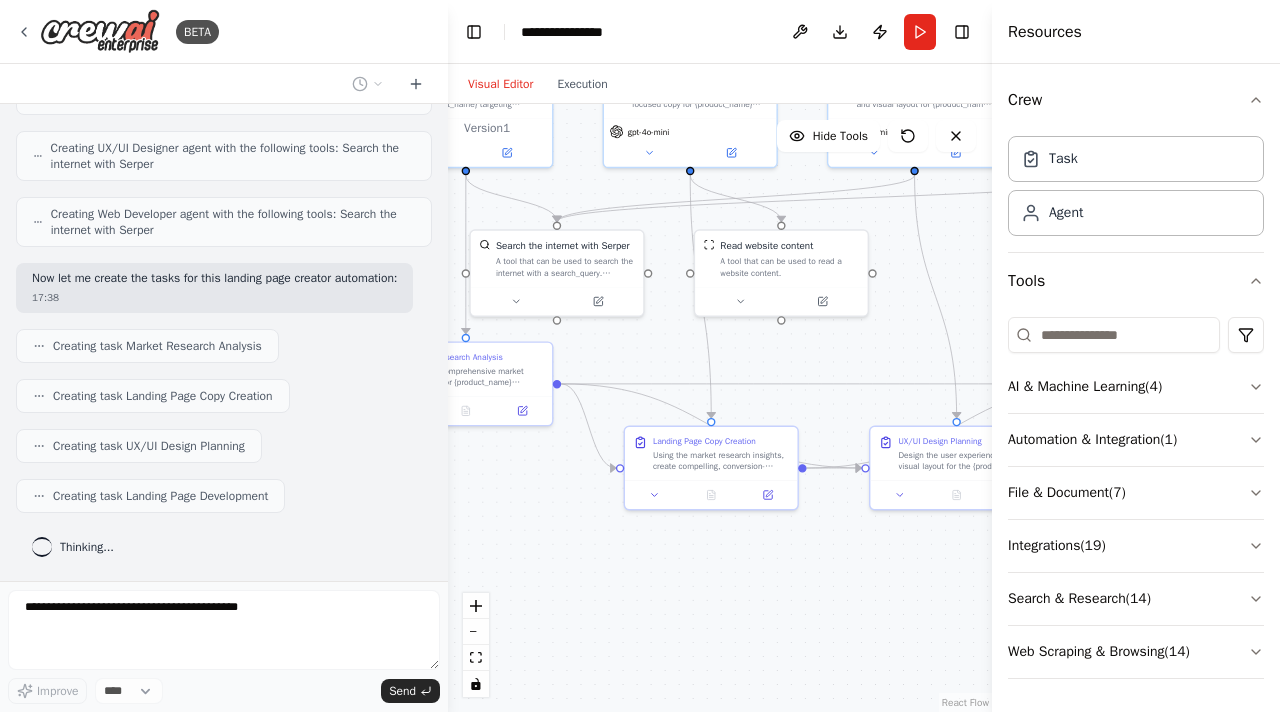 drag, startPoint x: 548, startPoint y: 544, endPoint x: 556, endPoint y: 512, distance: 32.984844 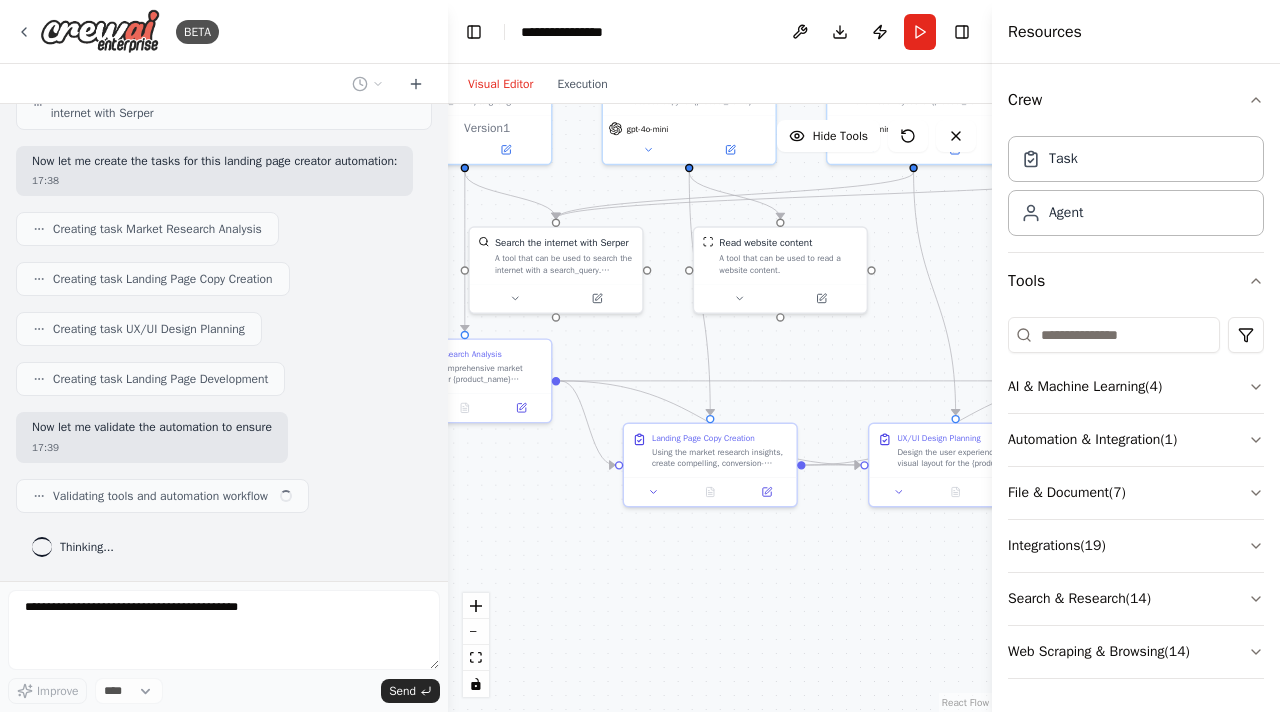 scroll, scrollTop: 715, scrollLeft: 0, axis: vertical 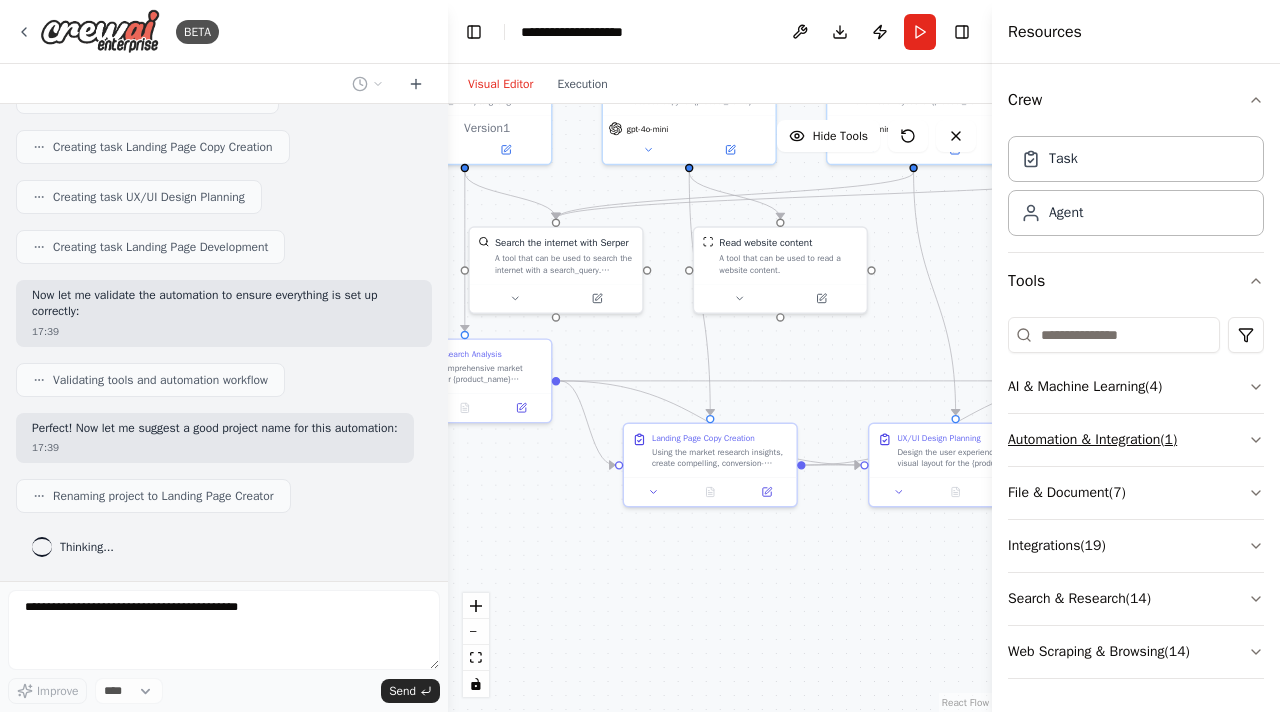 click on "Automation & Integration  ( 1 )" at bounding box center (1136, 440) 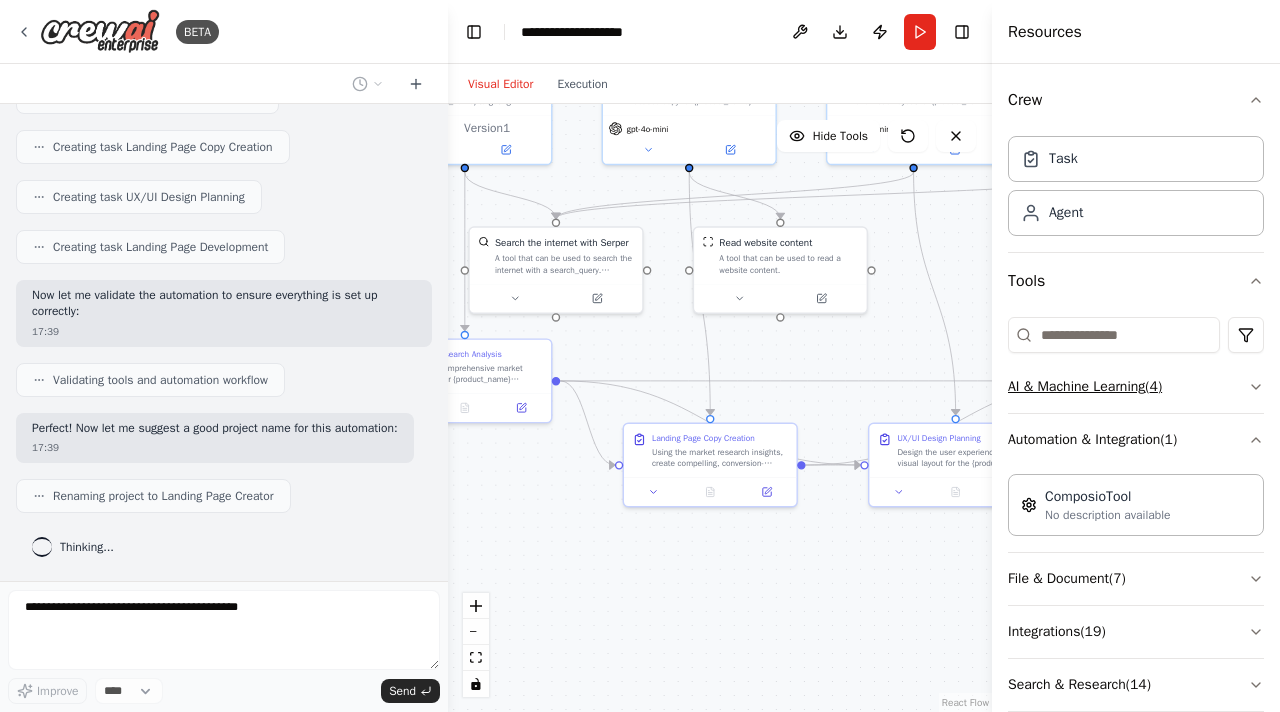 click on "AI & Machine Learning  ( 4 )" at bounding box center (1136, 387) 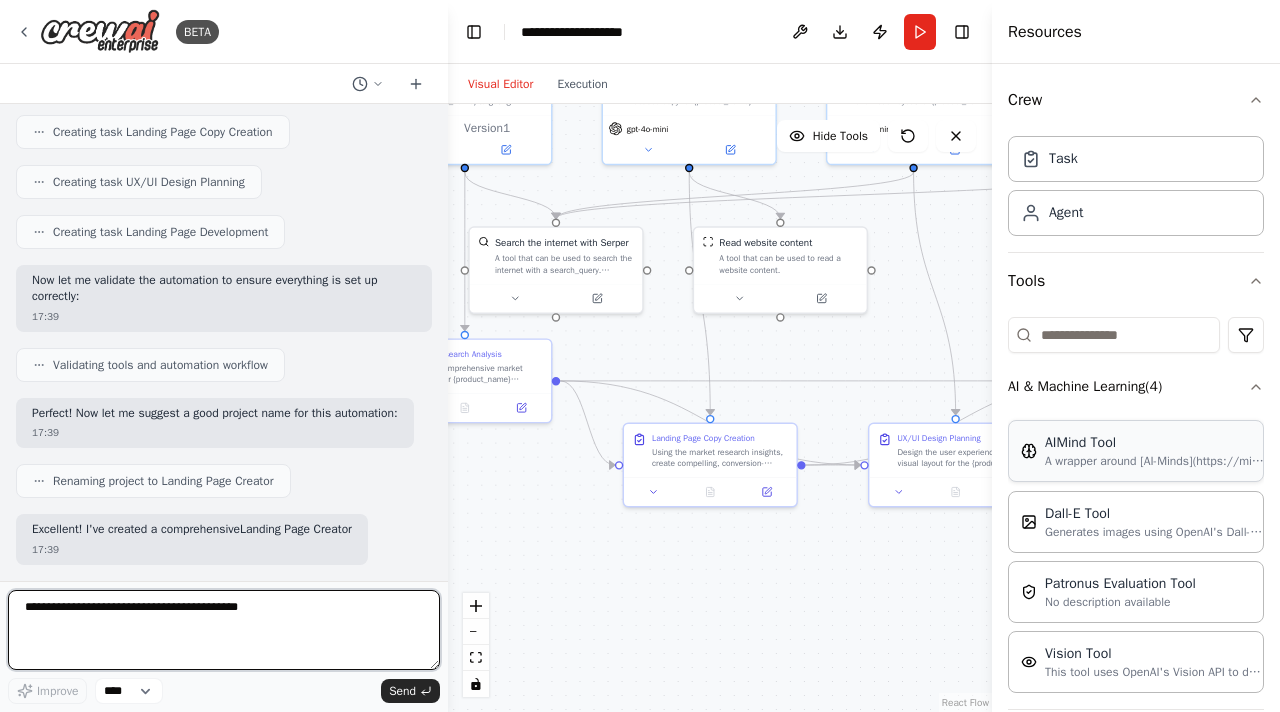 scroll, scrollTop: 877, scrollLeft: 0, axis: vertical 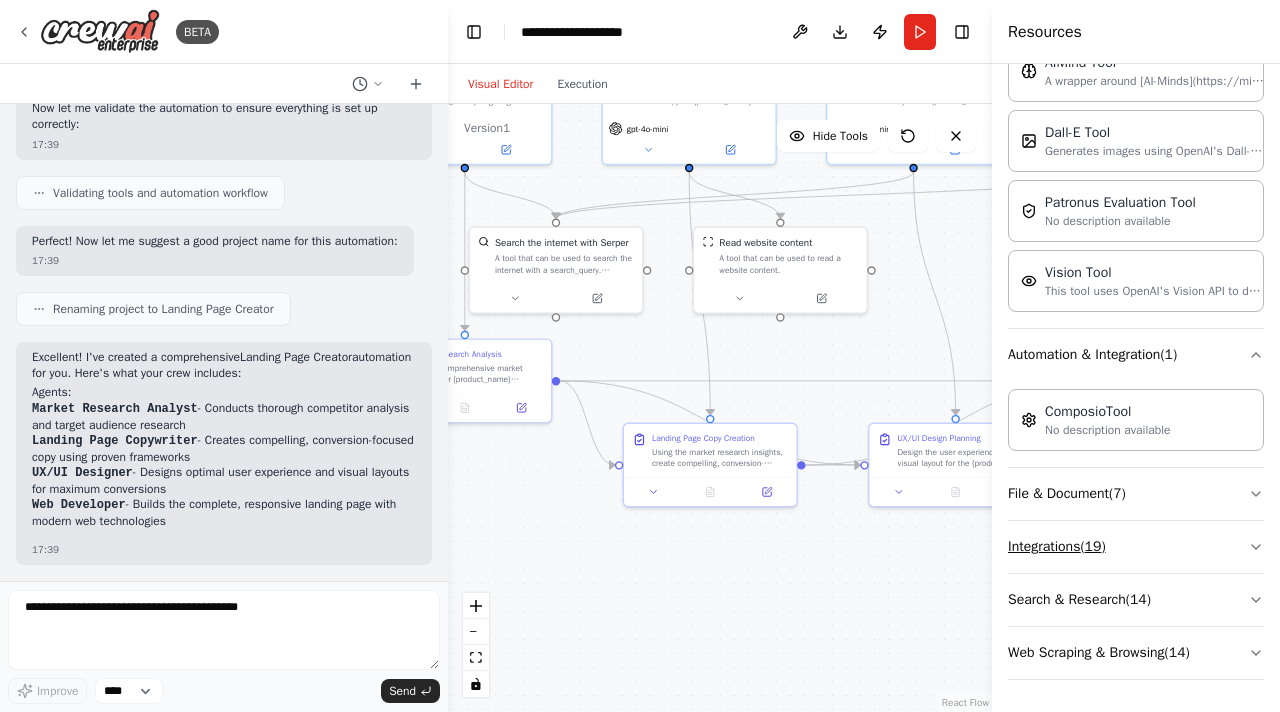 click on "Integrations  ( 19 )" at bounding box center (1136, 547) 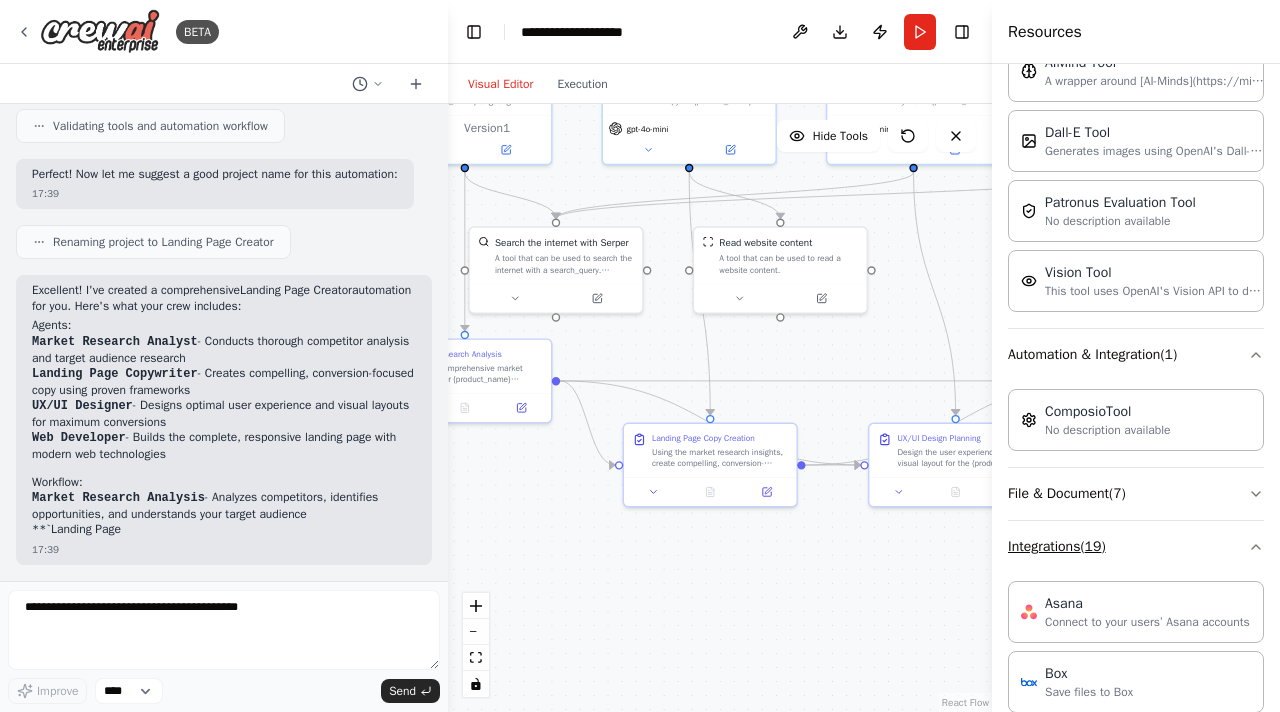 scroll, scrollTop: 1099, scrollLeft: 0, axis: vertical 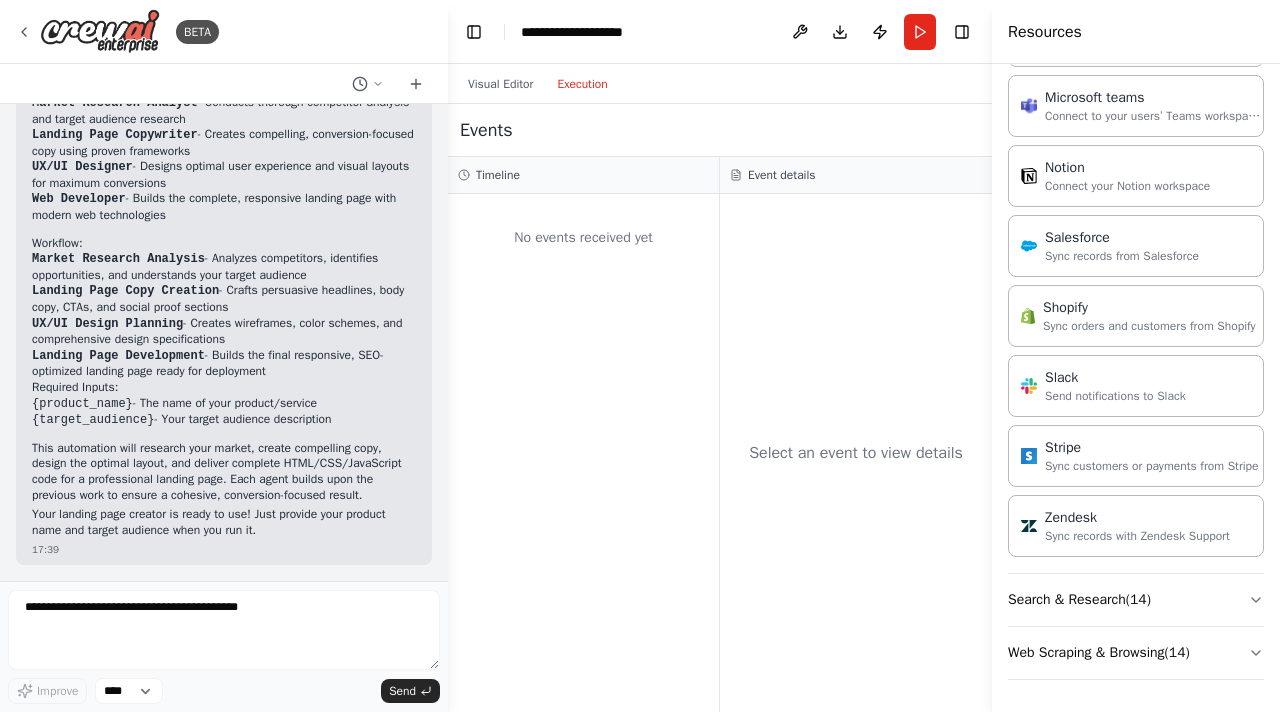 click on "Execution" at bounding box center (582, 84) 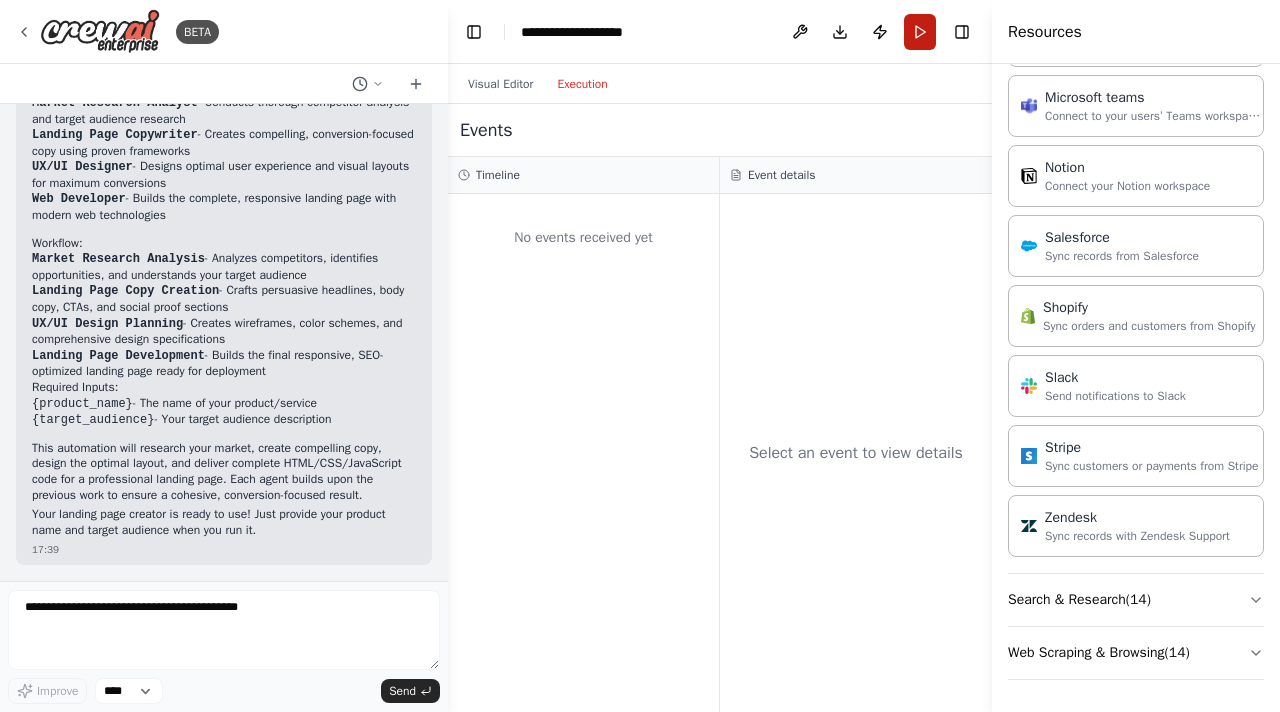 click on "Run" at bounding box center (920, 32) 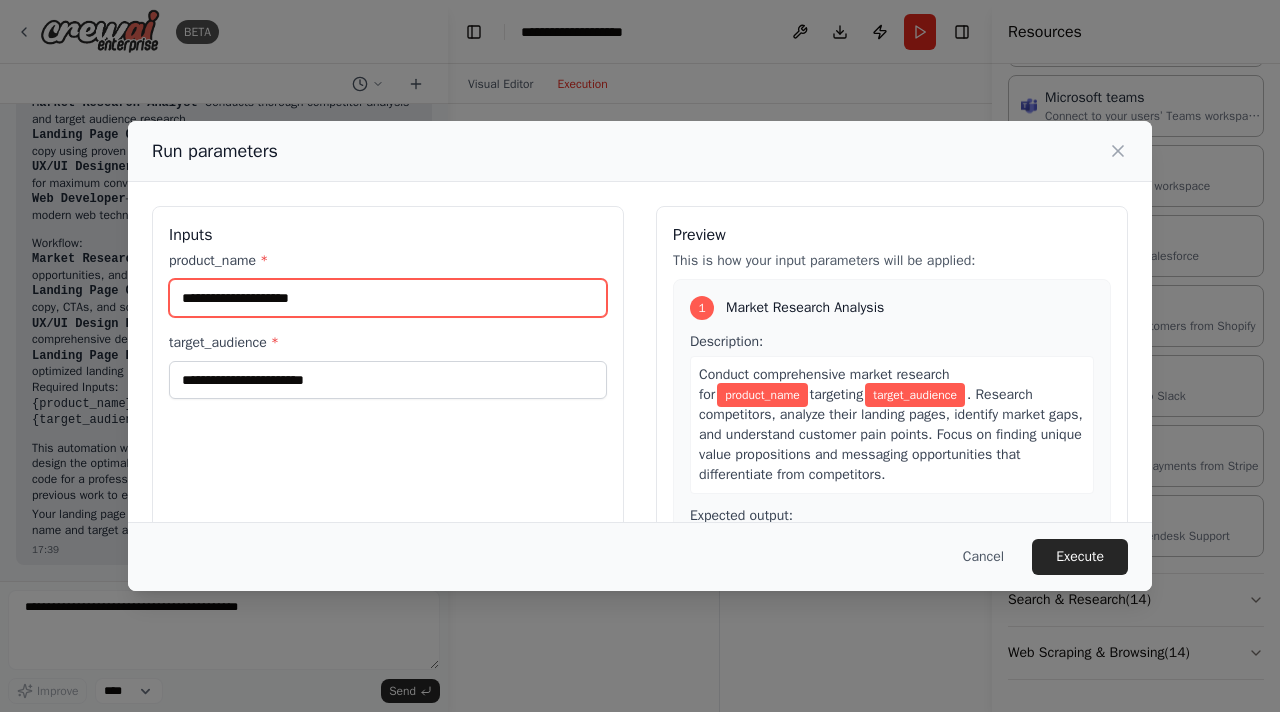 click on "product_name *" at bounding box center [388, 298] 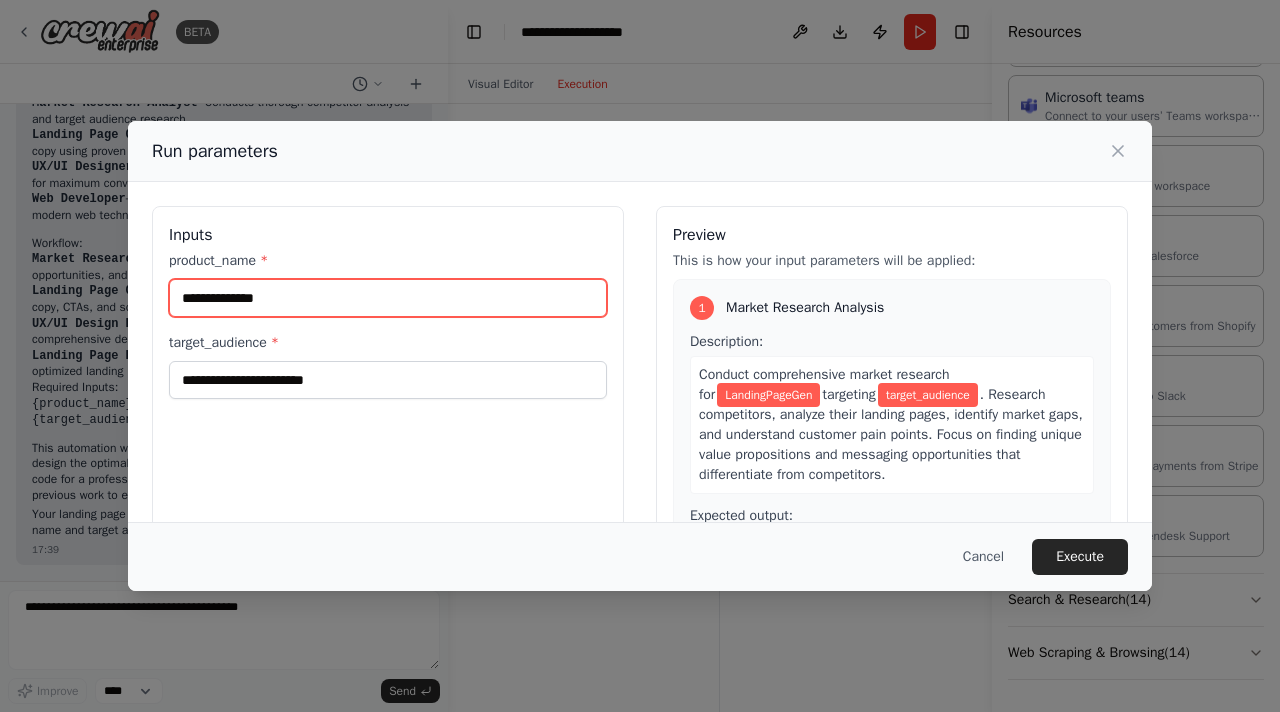 type on "**********" 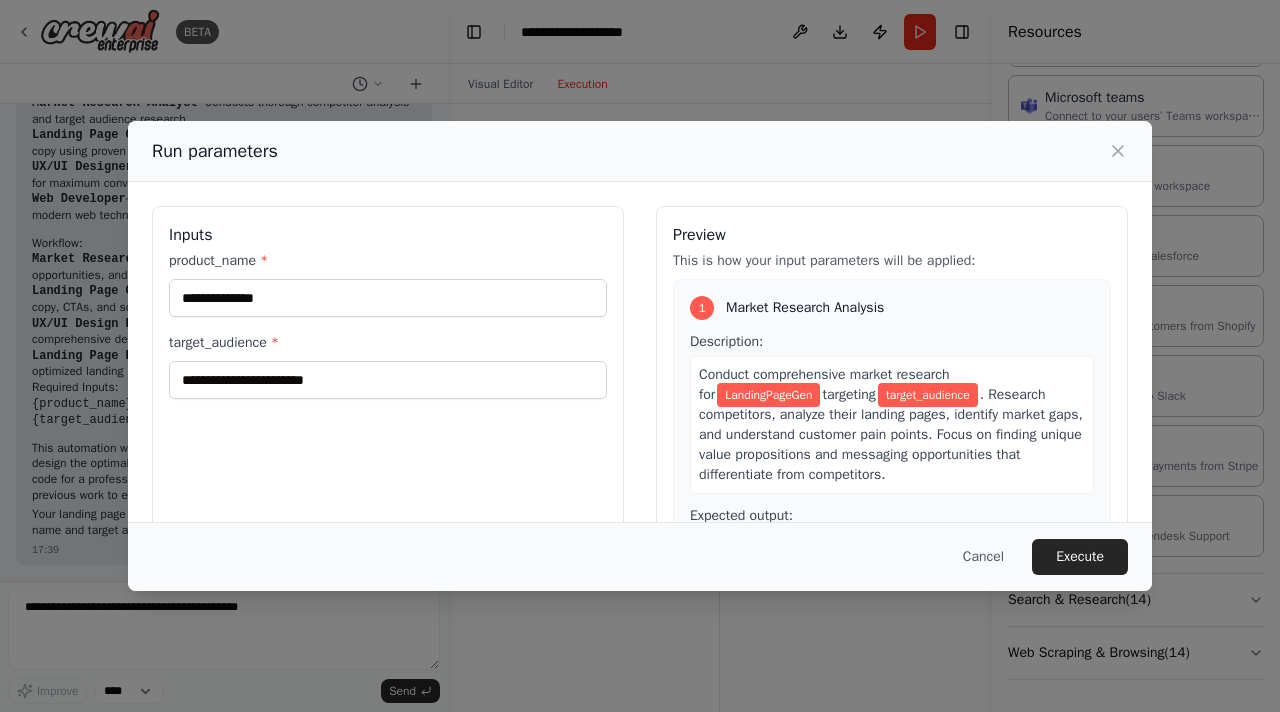 click on "target_audience *" at bounding box center (388, 343) 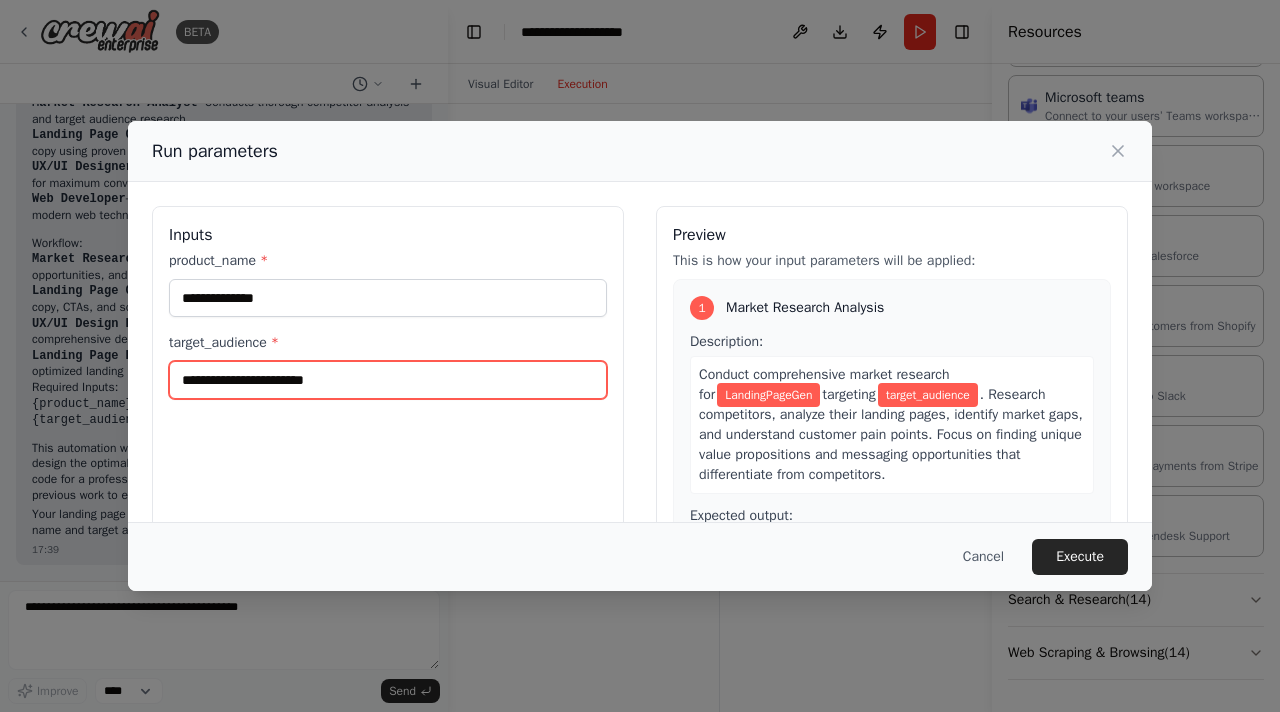 click on "target_audience *" at bounding box center (388, 380) 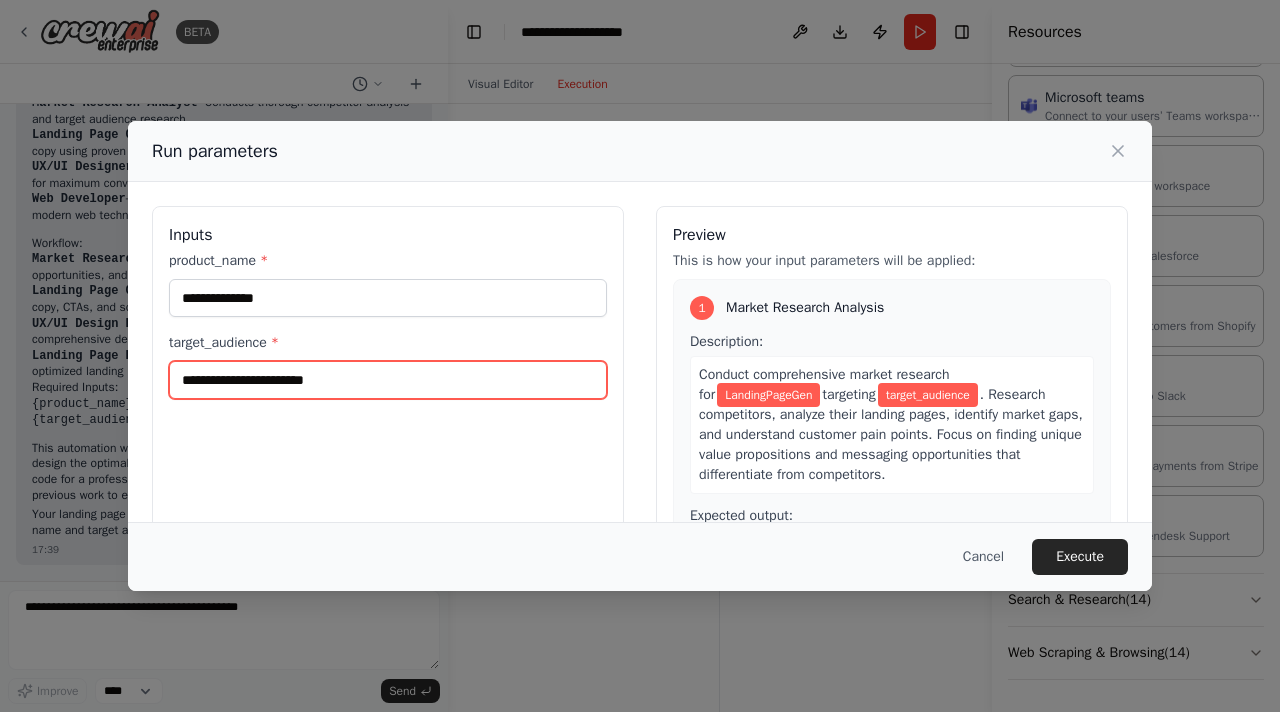click on "target_audience *" at bounding box center (388, 380) 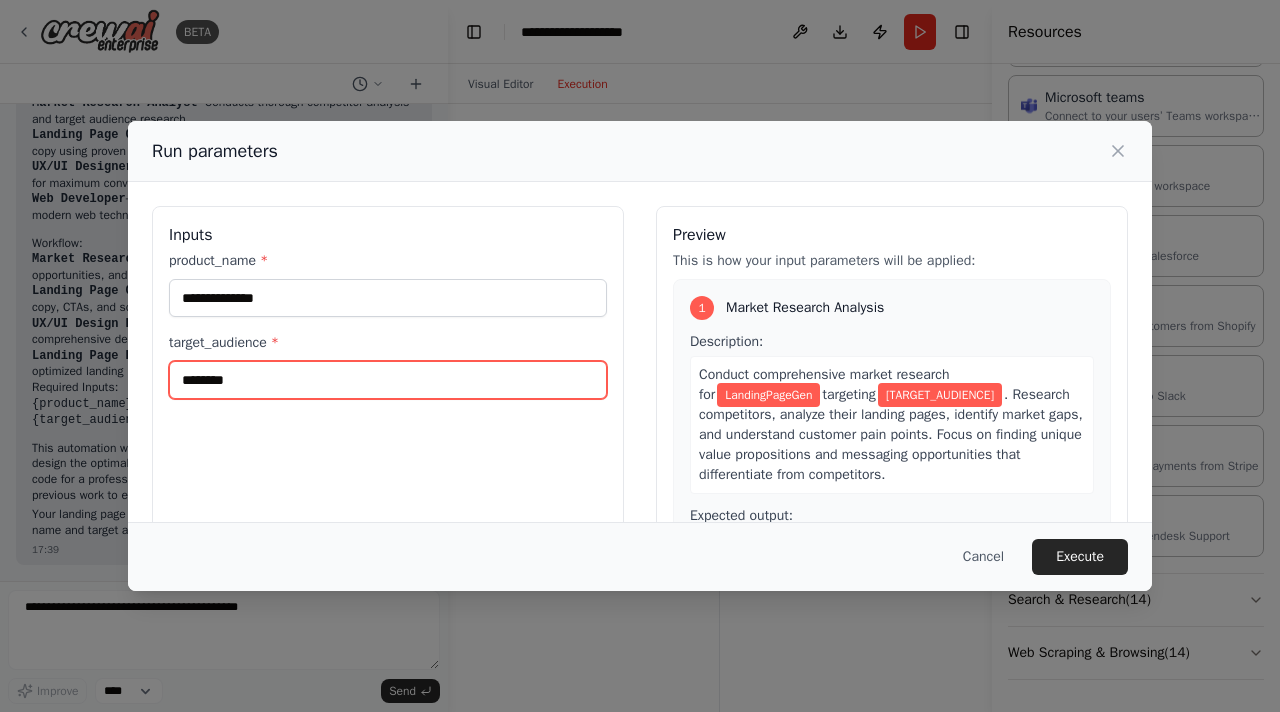 type on "********" 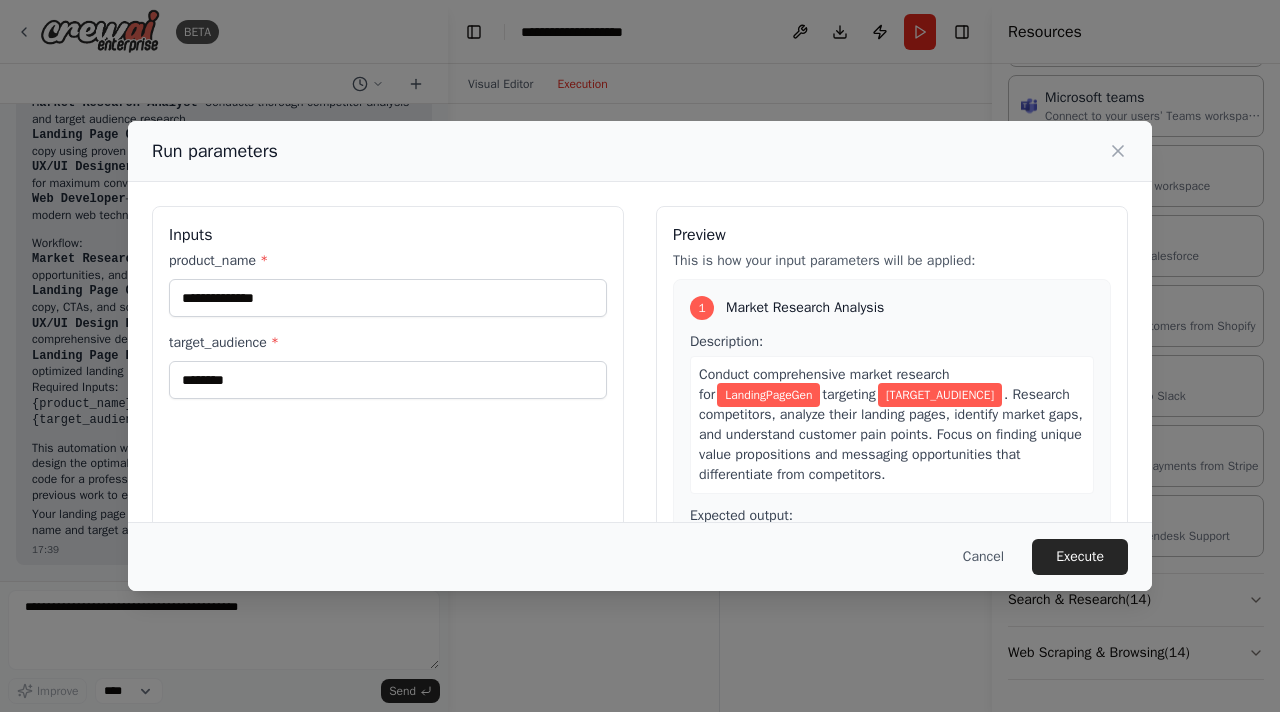 click on "**********" at bounding box center [640, 443] 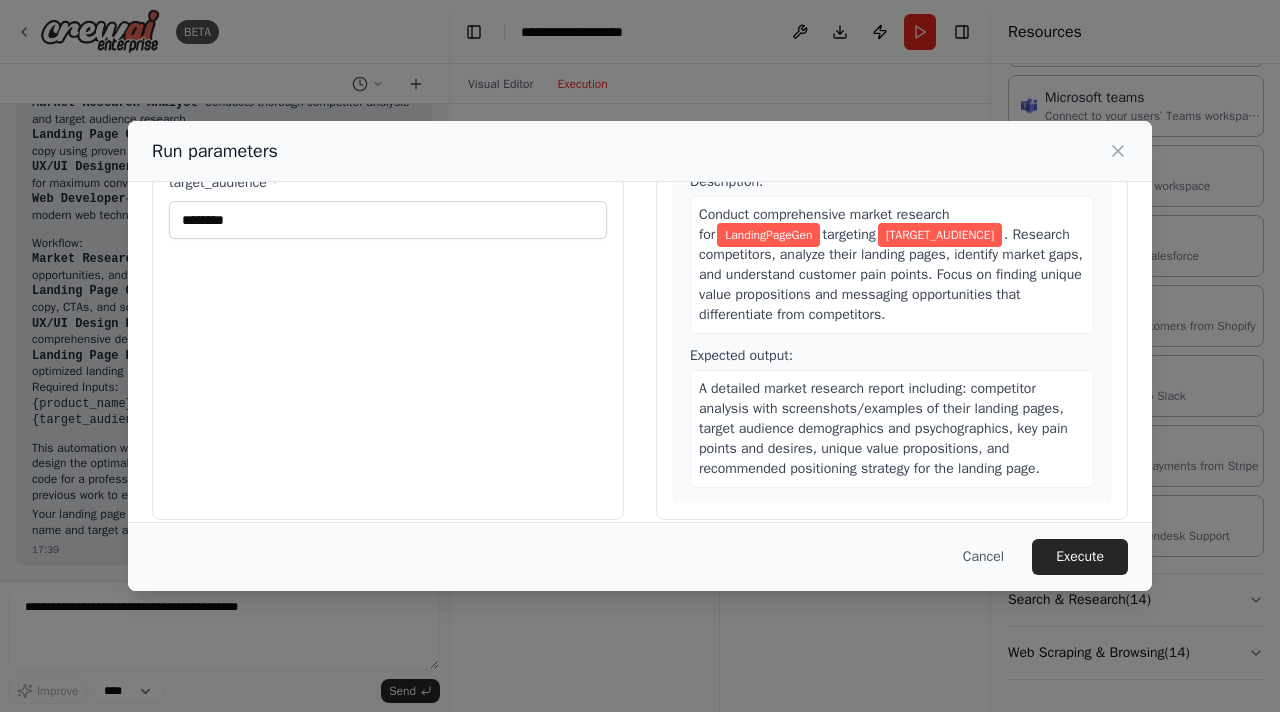 scroll, scrollTop: 182, scrollLeft: 0, axis: vertical 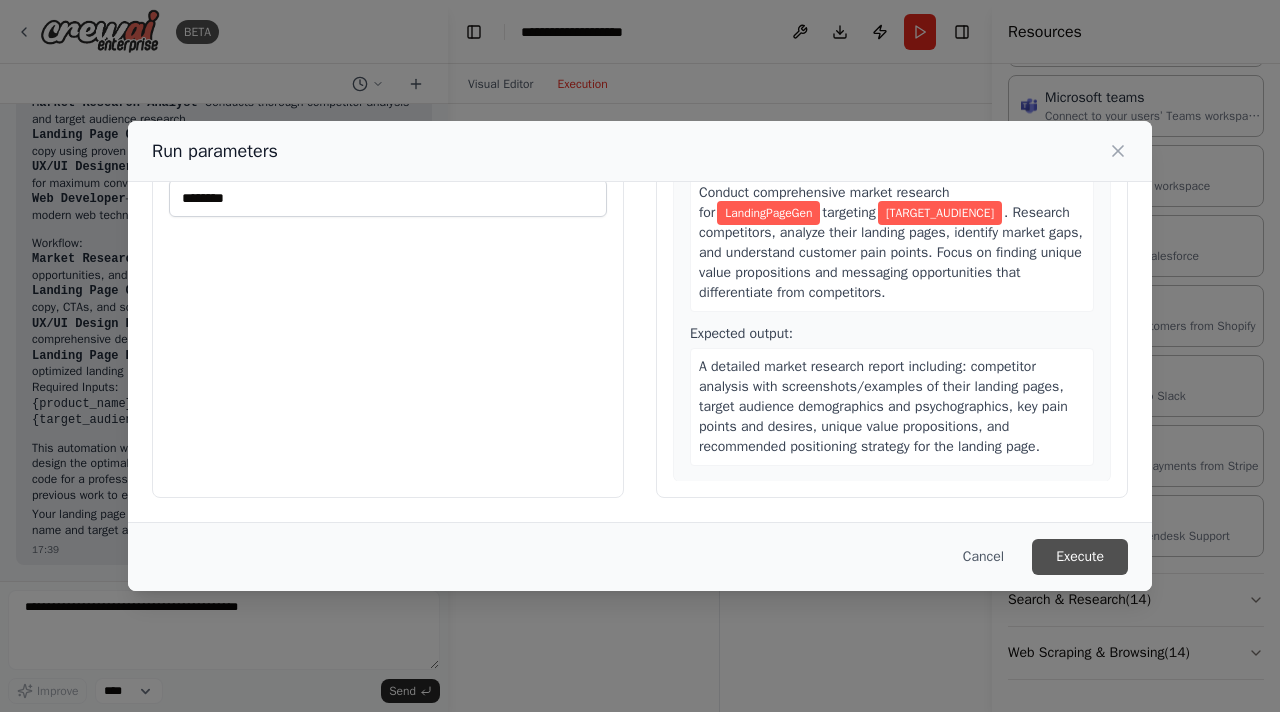 click on "Execute" at bounding box center [1080, 557] 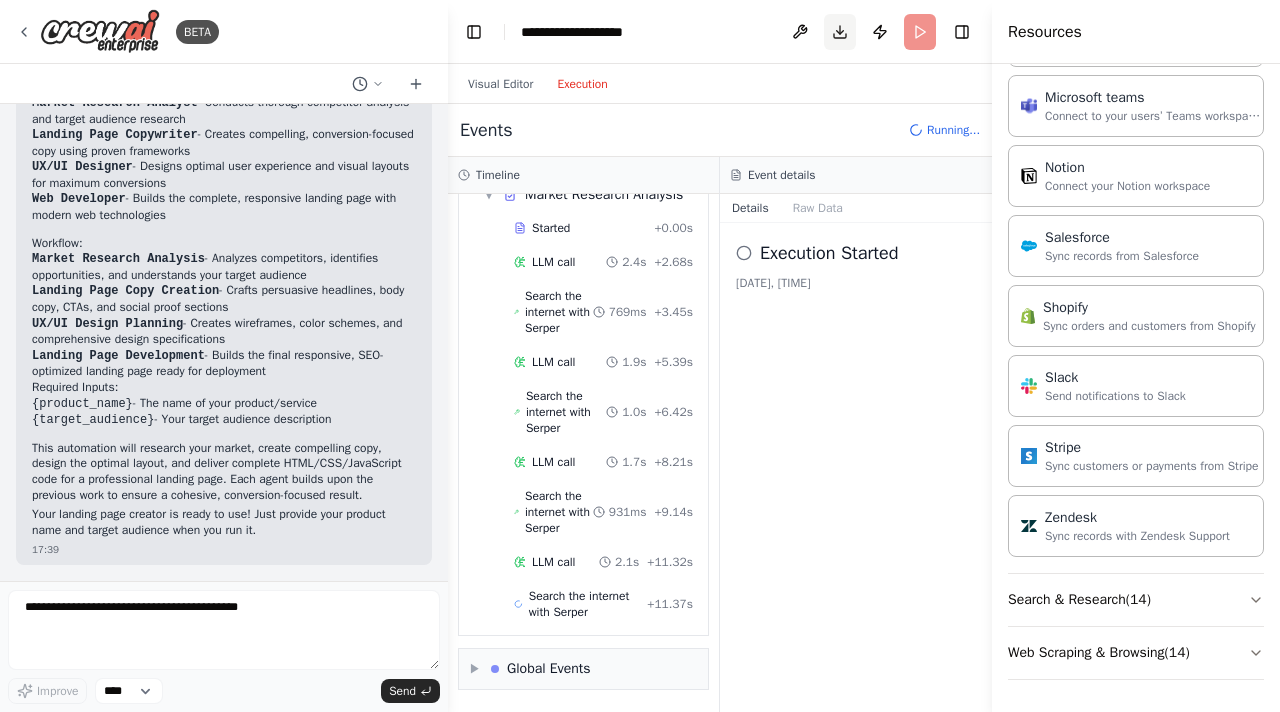 scroll, scrollTop: 254, scrollLeft: 0, axis: vertical 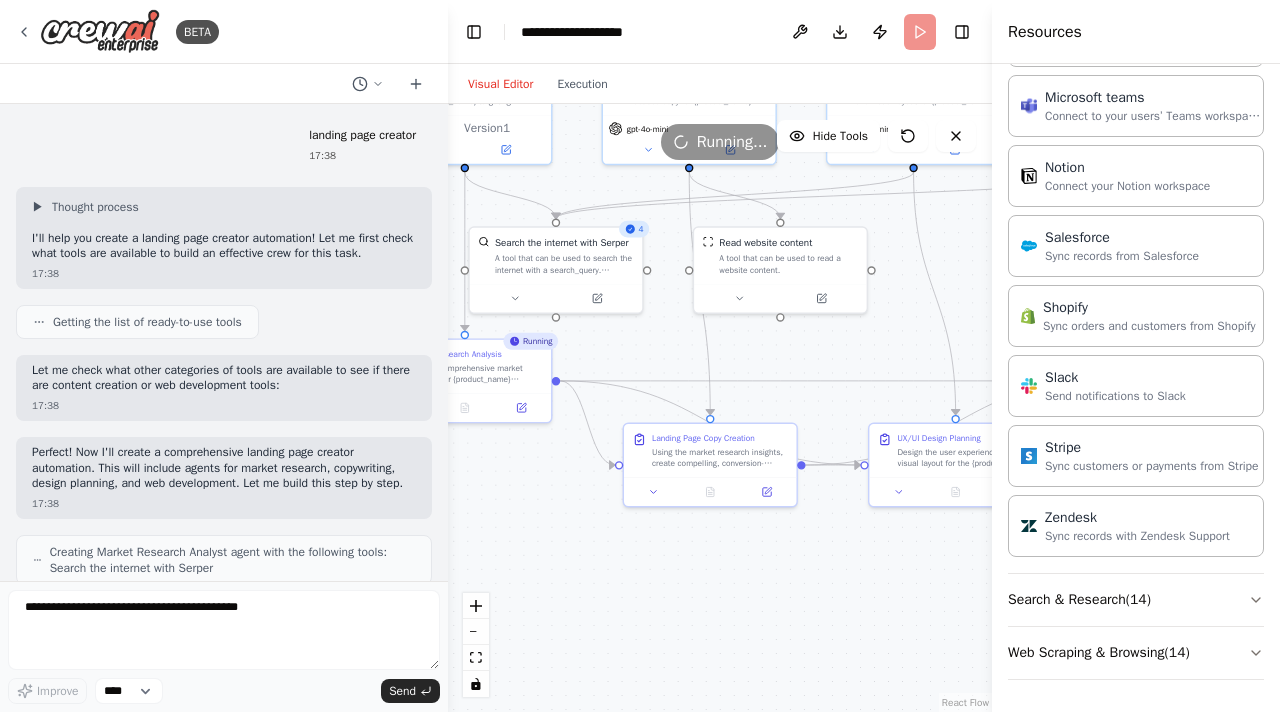 click on "Visual Editor" at bounding box center (500, 84) 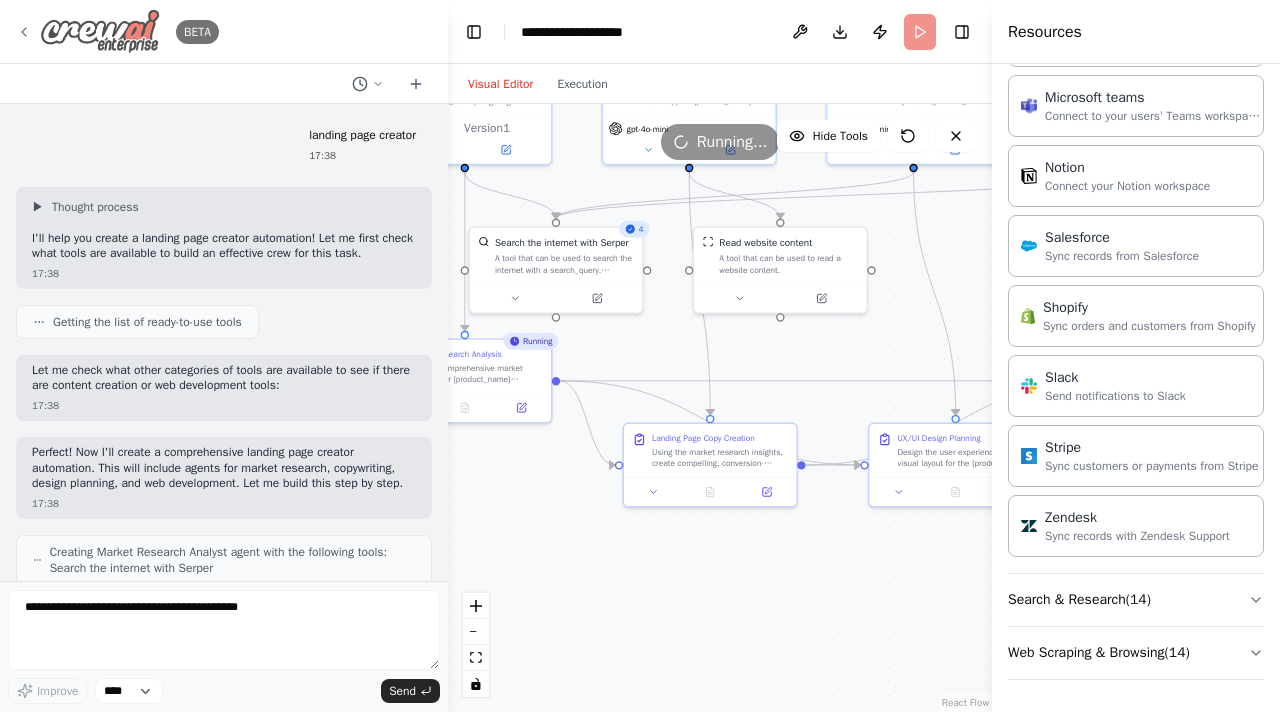 click 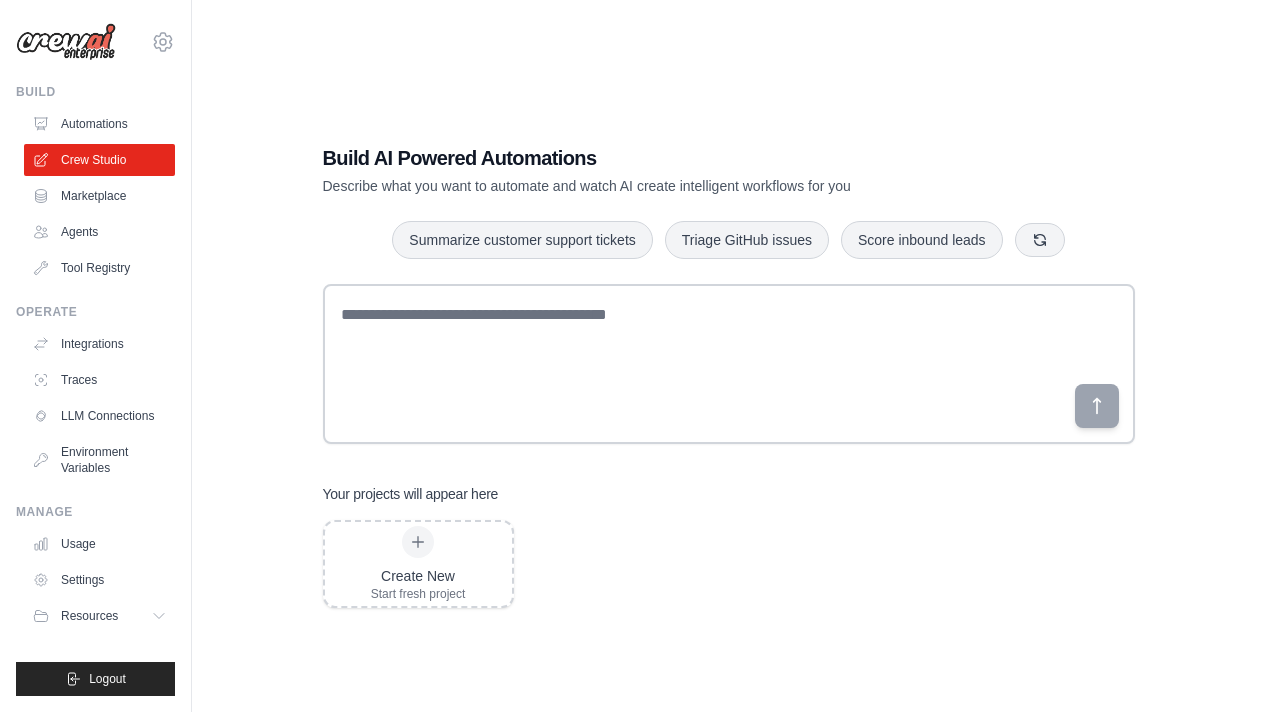 scroll, scrollTop: 0, scrollLeft: 0, axis: both 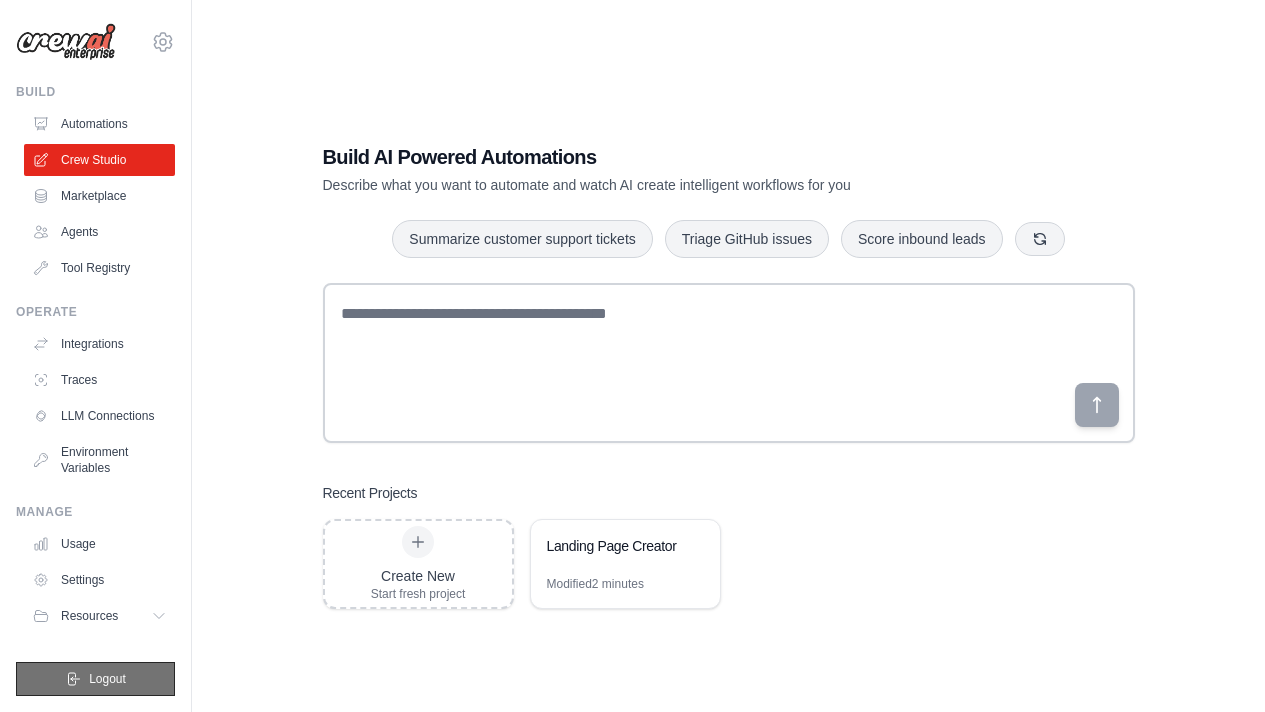 click on "Logout" at bounding box center [95, 679] 